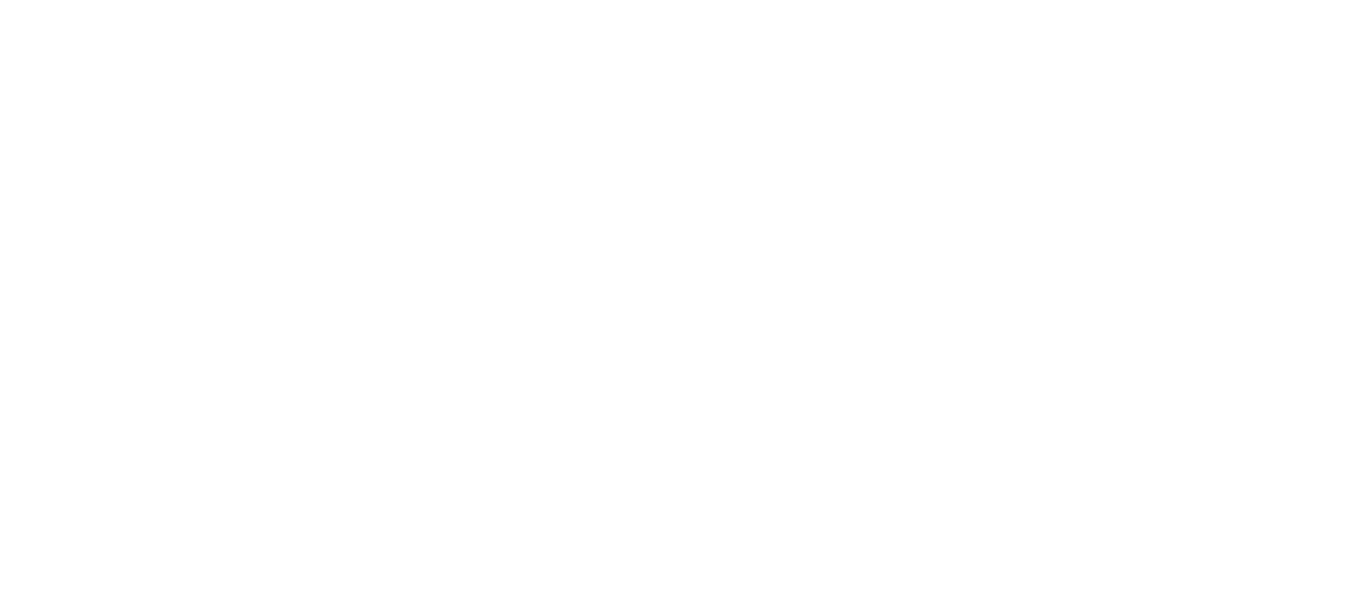 scroll, scrollTop: 0, scrollLeft: 0, axis: both 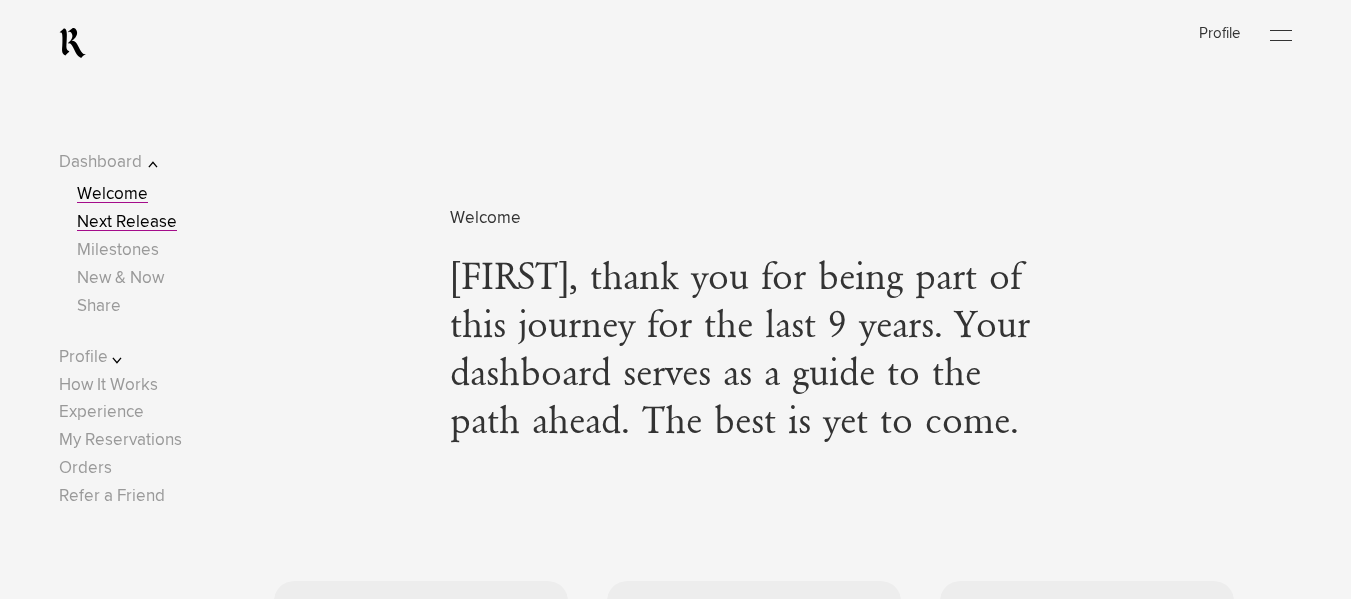 click on "Next Release" at bounding box center (127, 222) 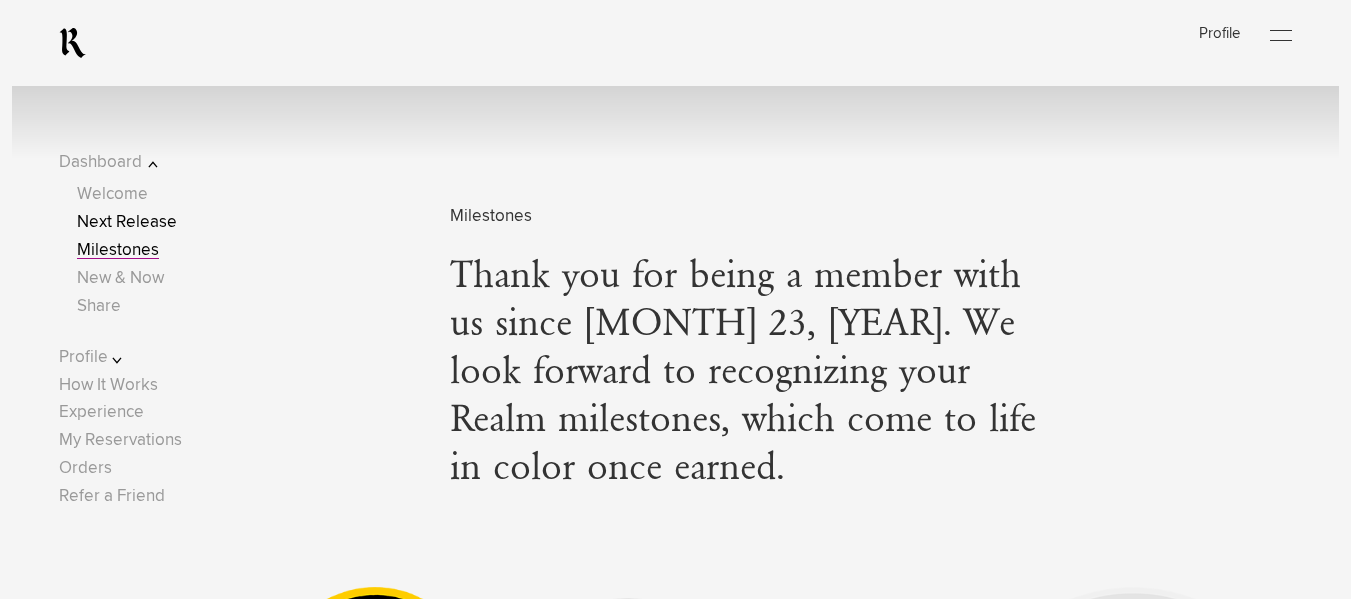 scroll, scrollTop: 3027, scrollLeft: 0, axis: vertical 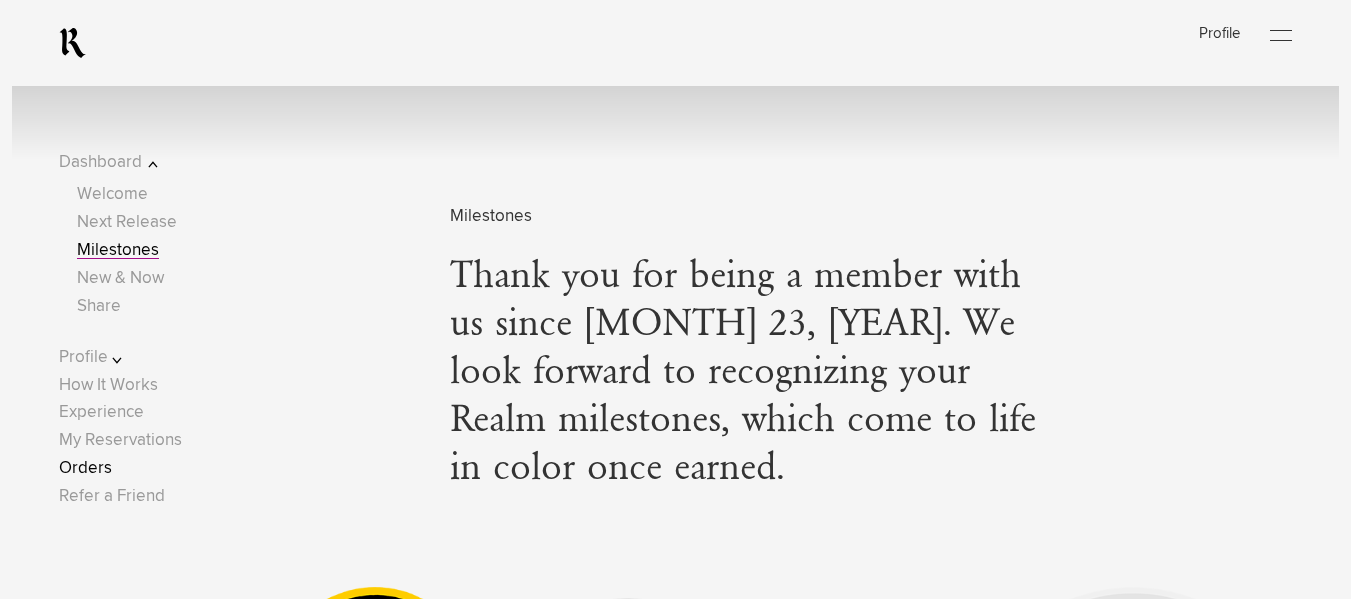 click on "Orders" at bounding box center (85, 468) 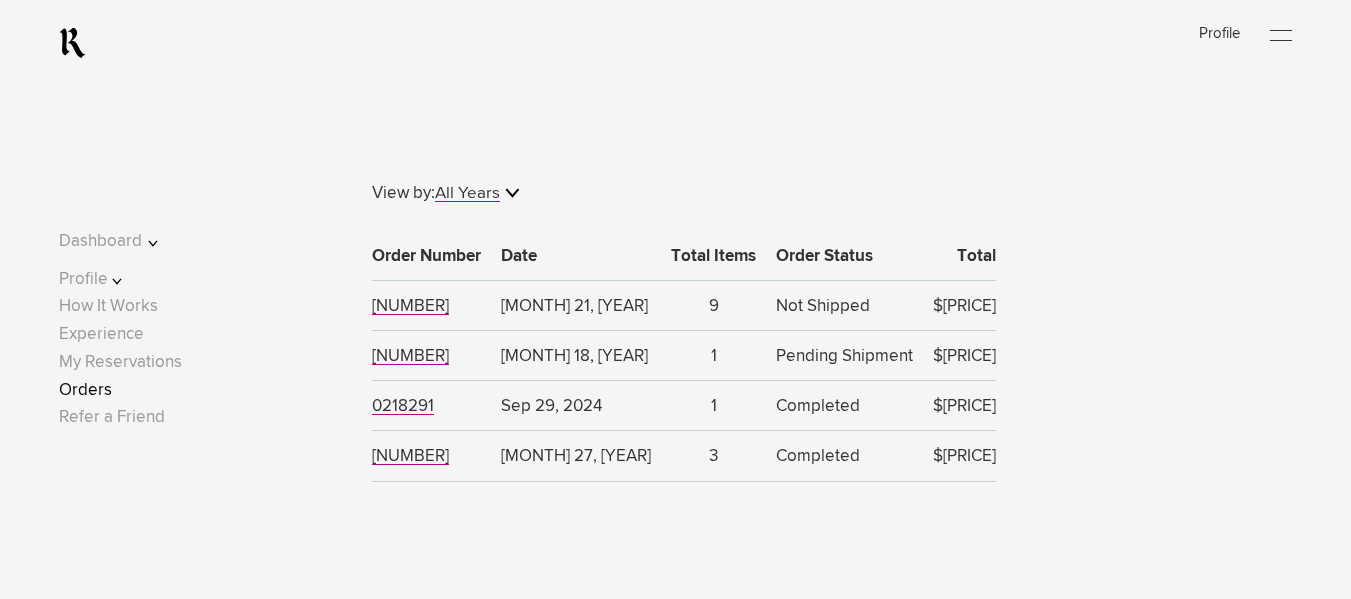 scroll, scrollTop: 489, scrollLeft: 0, axis: vertical 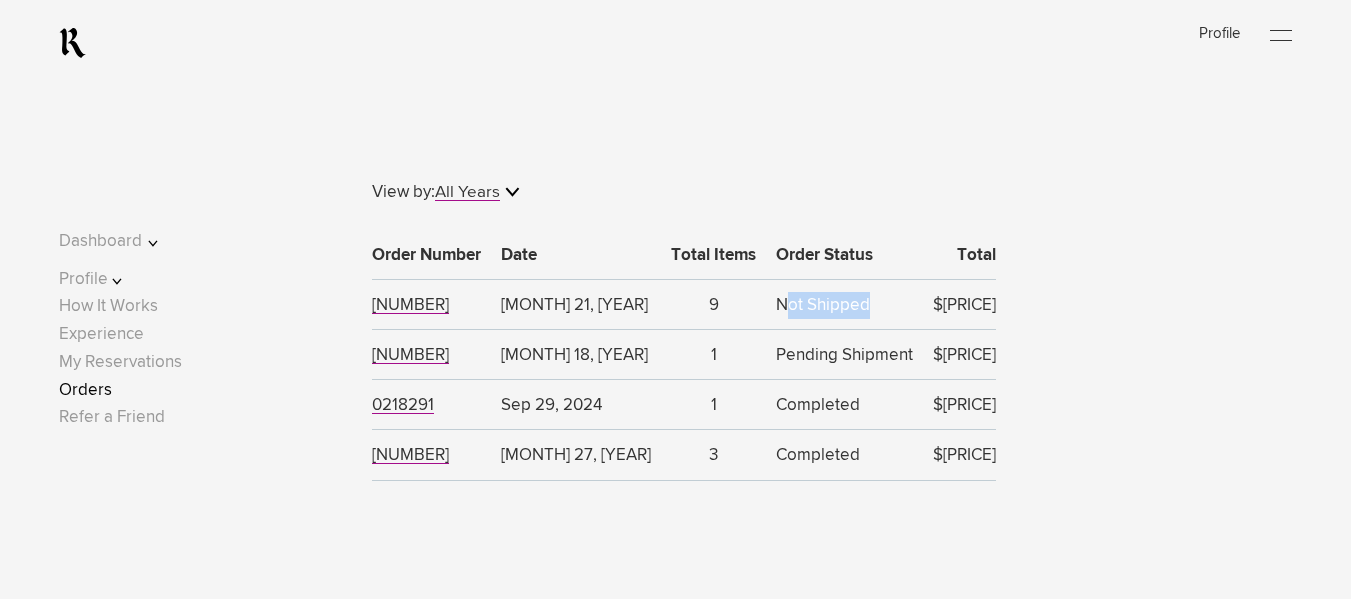 drag, startPoint x: 734, startPoint y: 307, endPoint x: 817, endPoint y: 303, distance: 83.09633 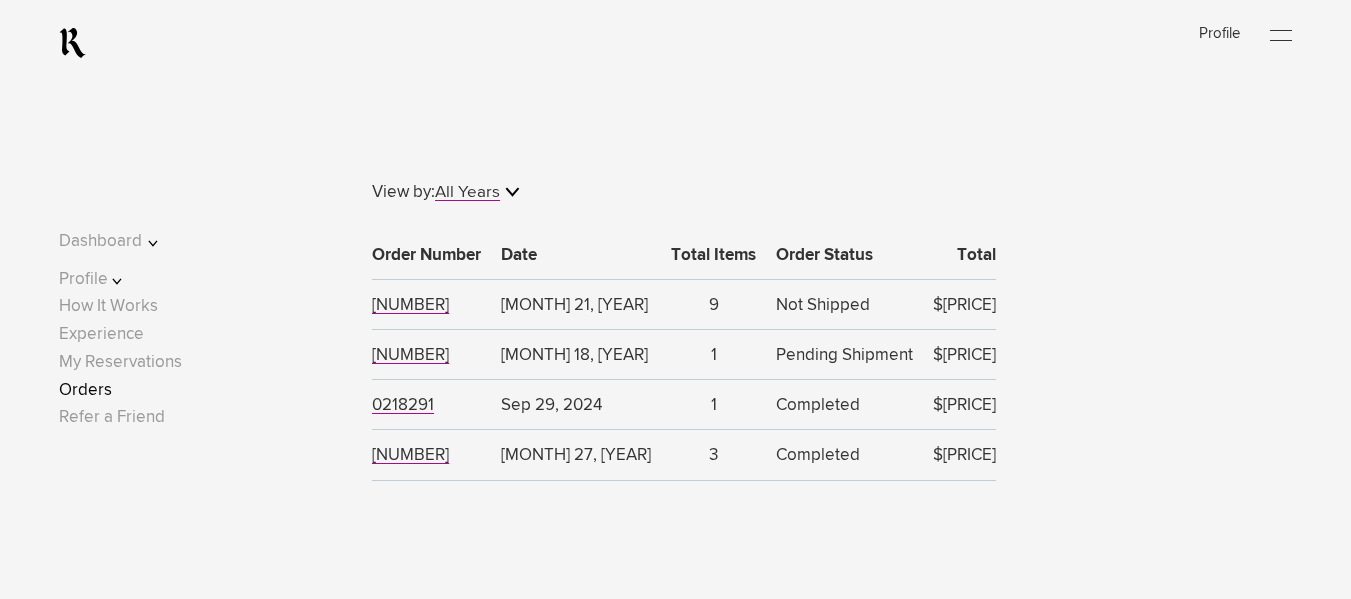 click on "Completed" at bounding box center [844, 405] 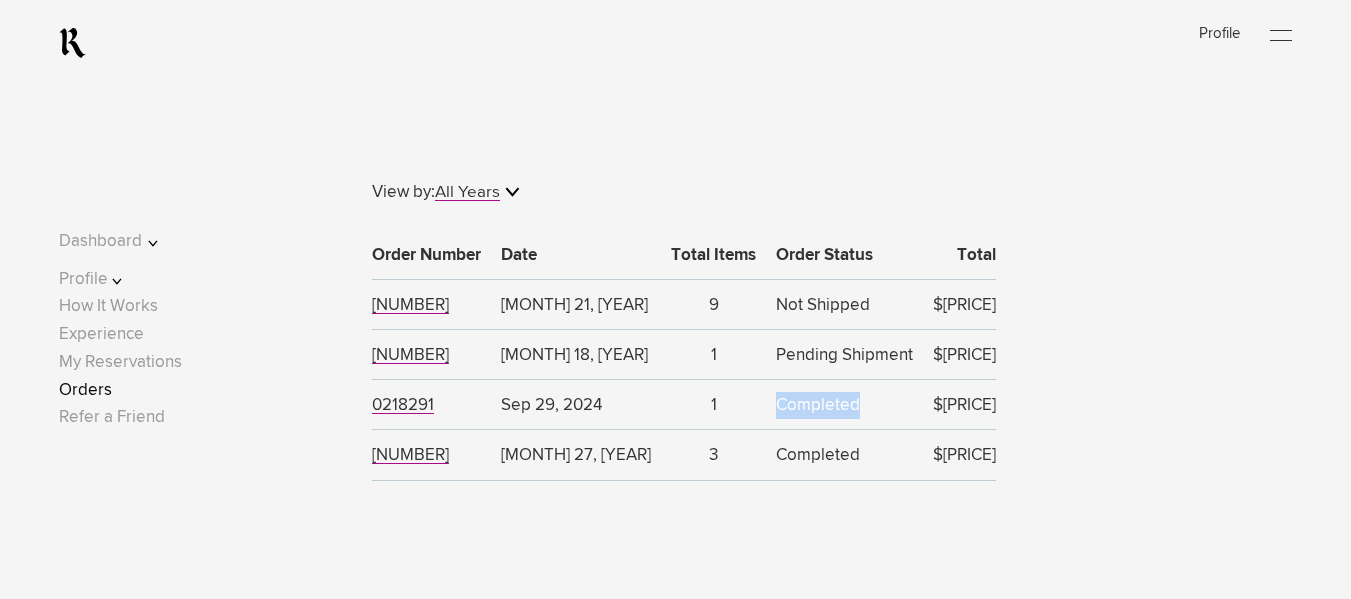 click on "Completed" at bounding box center (844, 405) 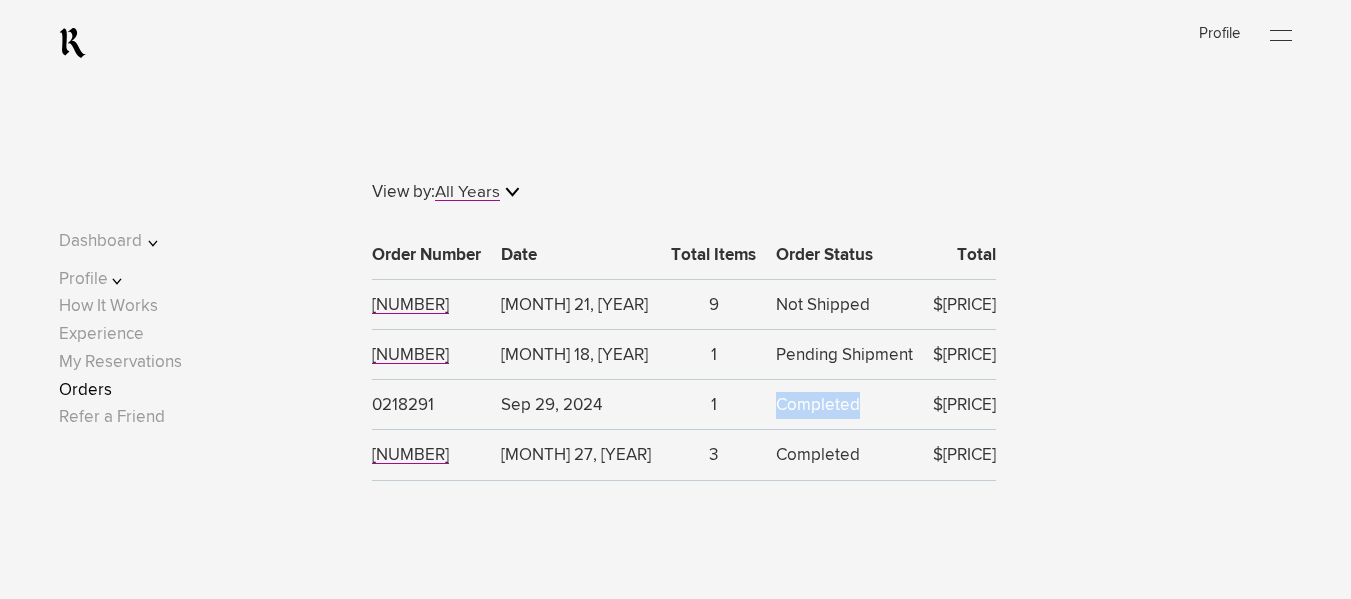 click on "0218291" at bounding box center [403, 405] 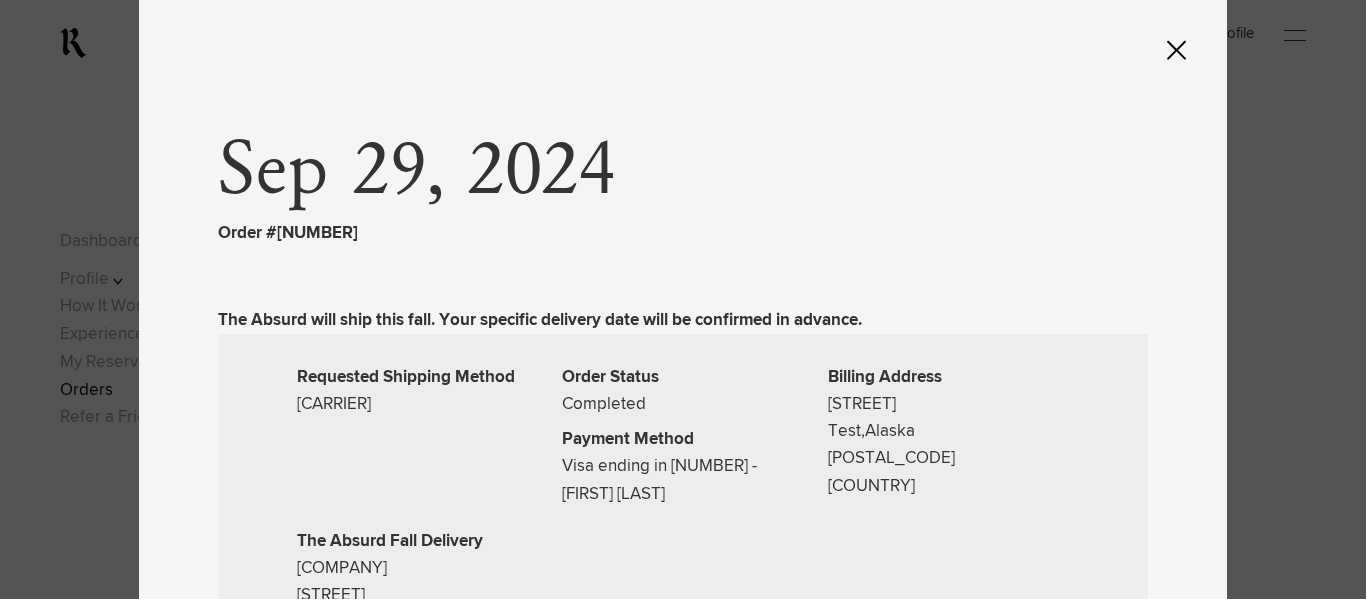 click 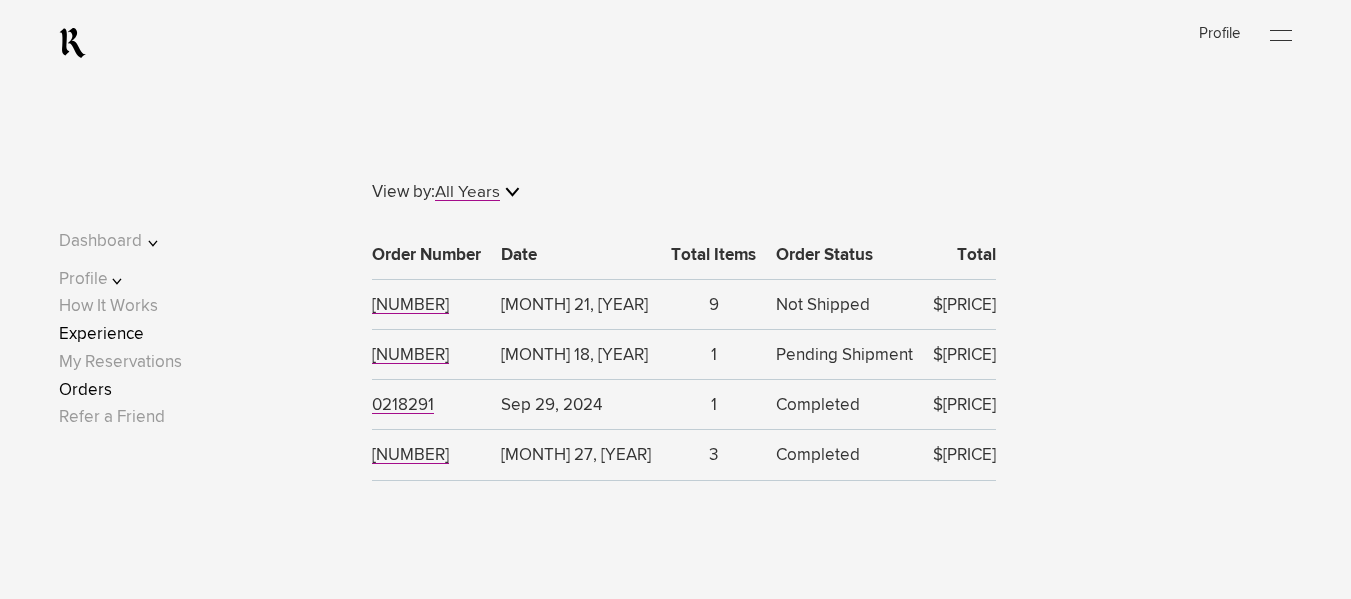 click on "Experience" at bounding box center [101, 334] 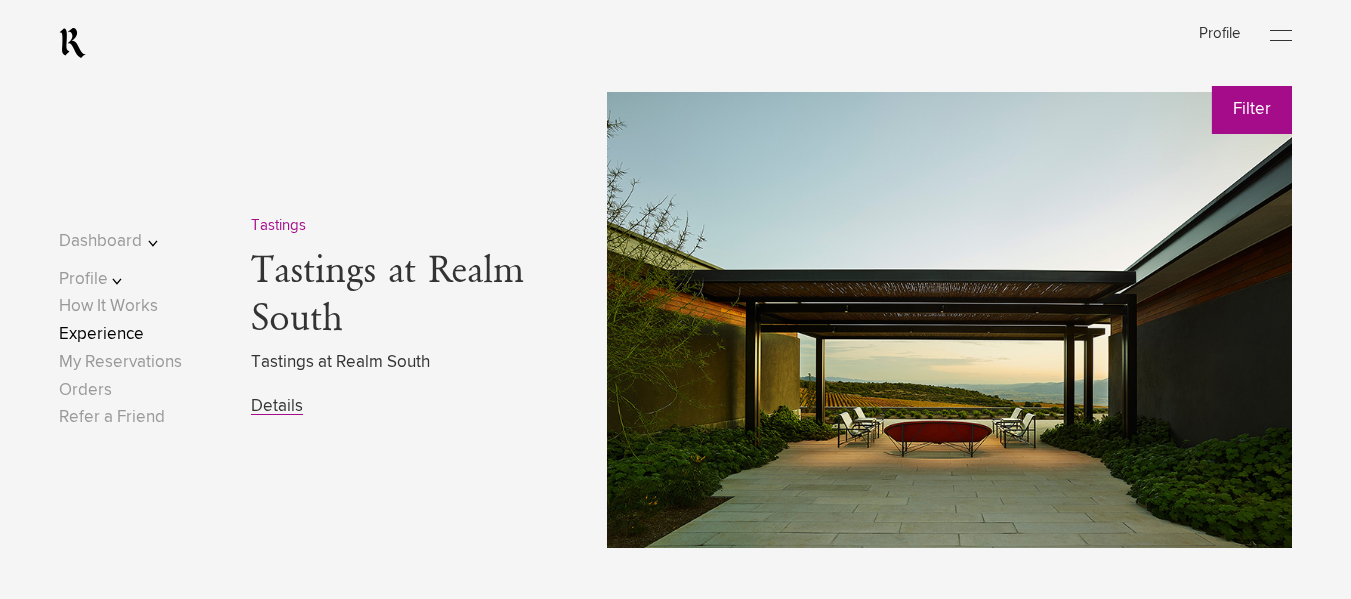 scroll, scrollTop: 779, scrollLeft: 0, axis: vertical 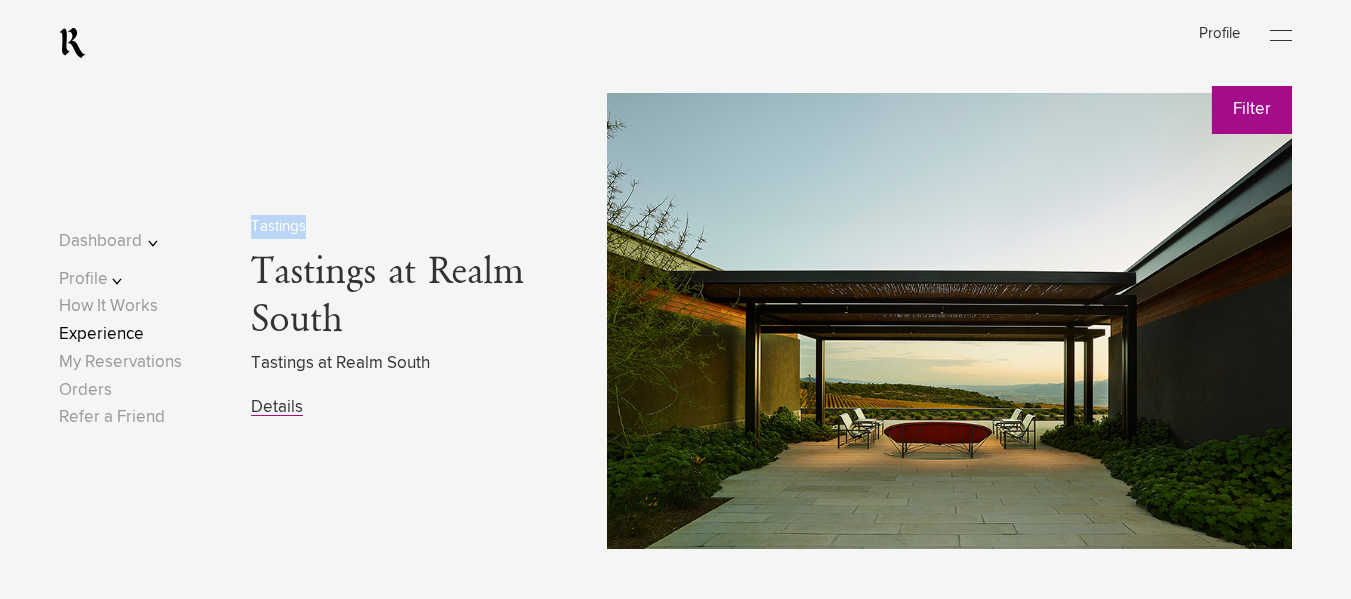 drag, startPoint x: 243, startPoint y: 231, endPoint x: 305, endPoint y: 235, distance: 62.1289 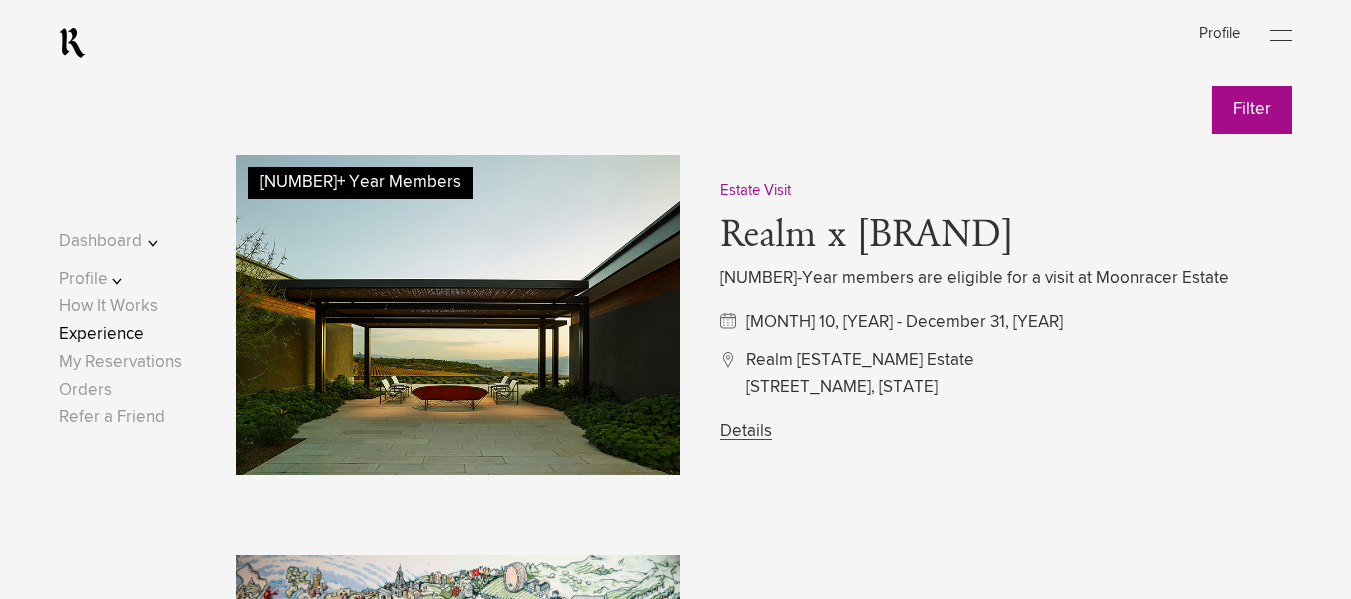 scroll, scrollTop: 1269, scrollLeft: 0, axis: vertical 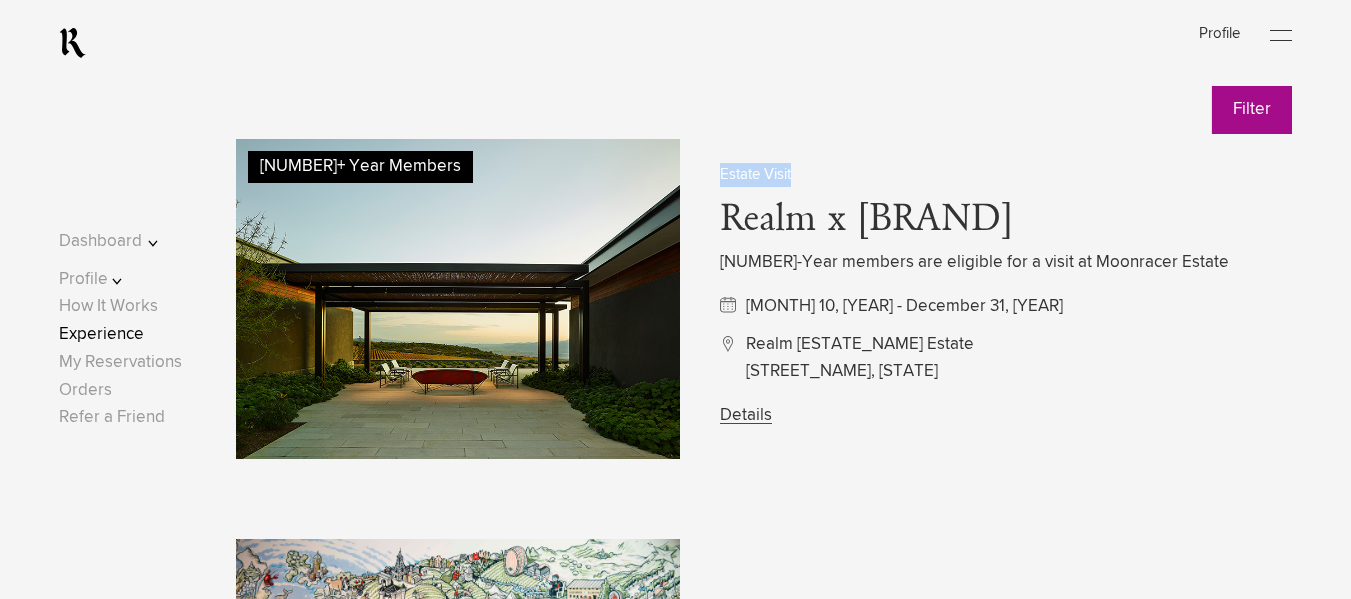 drag, startPoint x: 721, startPoint y: 181, endPoint x: 793, endPoint y: 180, distance: 72.00694 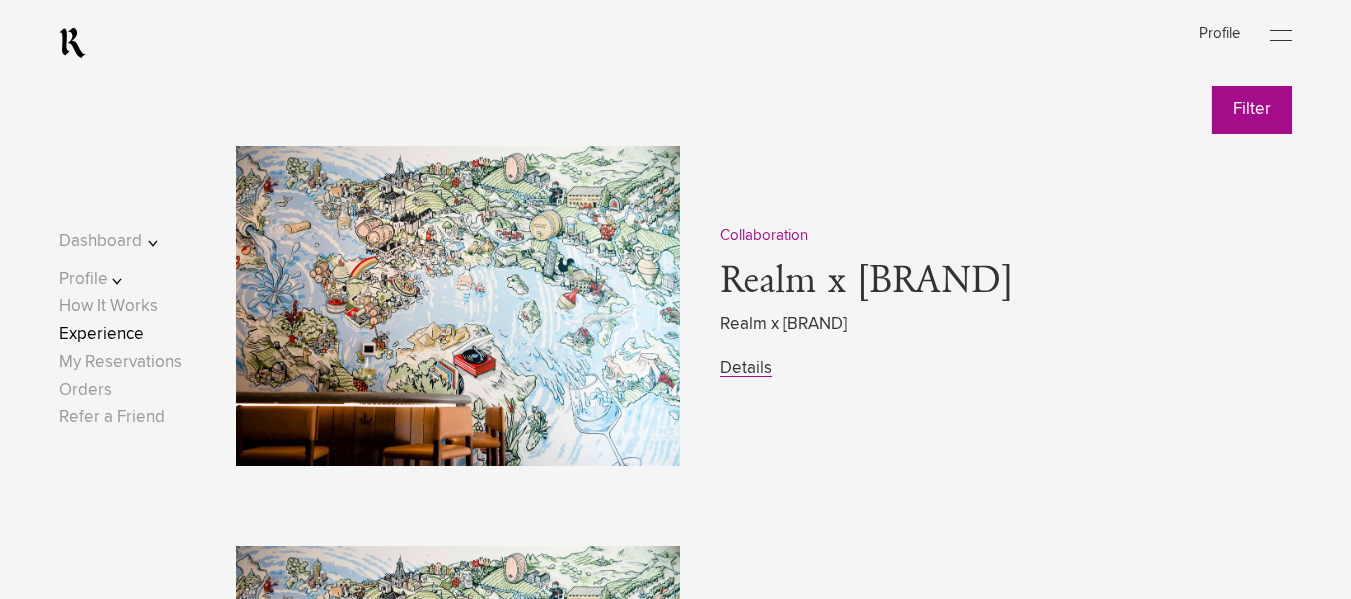 scroll, scrollTop: 1667, scrollLeft: 0, axis: vertical 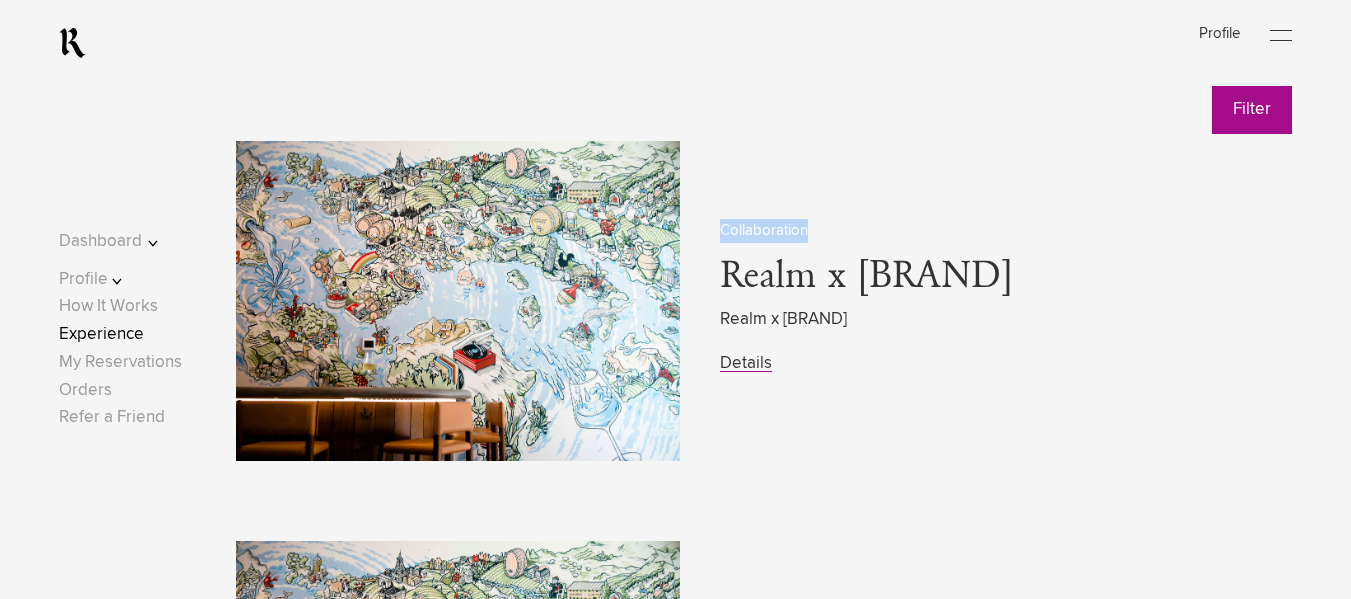 drag, startPoint x: 720, startPoint y: 235, endPoint x: 824, endPoint y: 234, distance: 104.00481 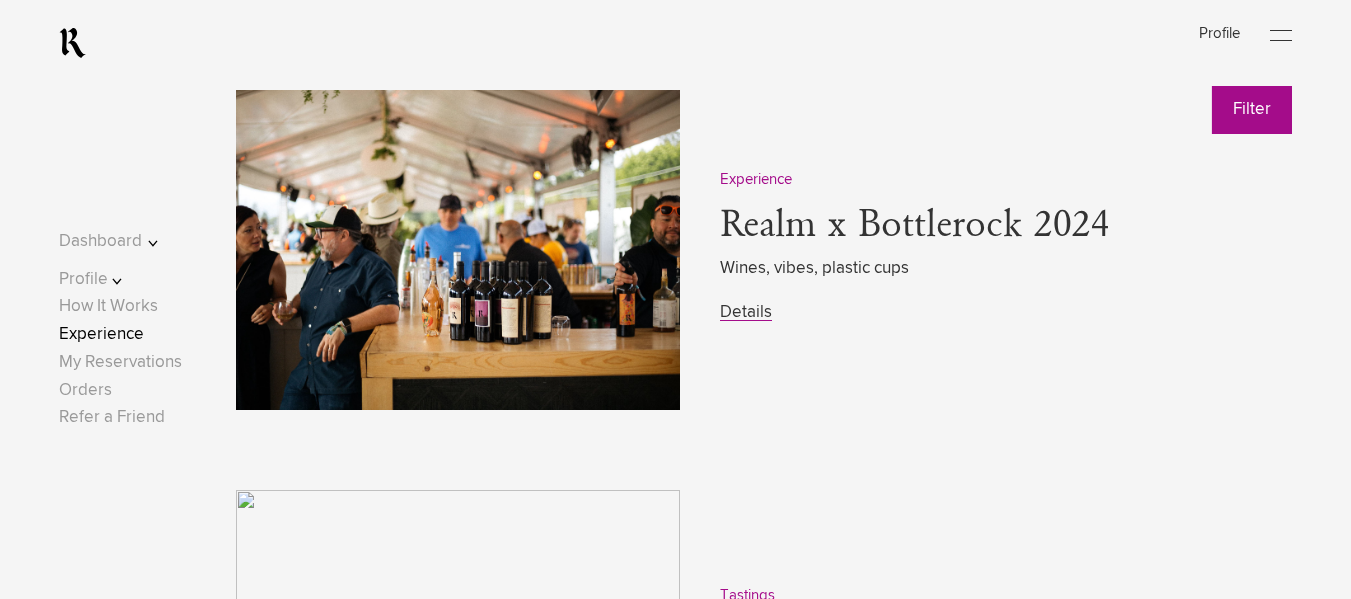scroll, scrollTop: 3687, scrollLeft: 0, axis: vertical 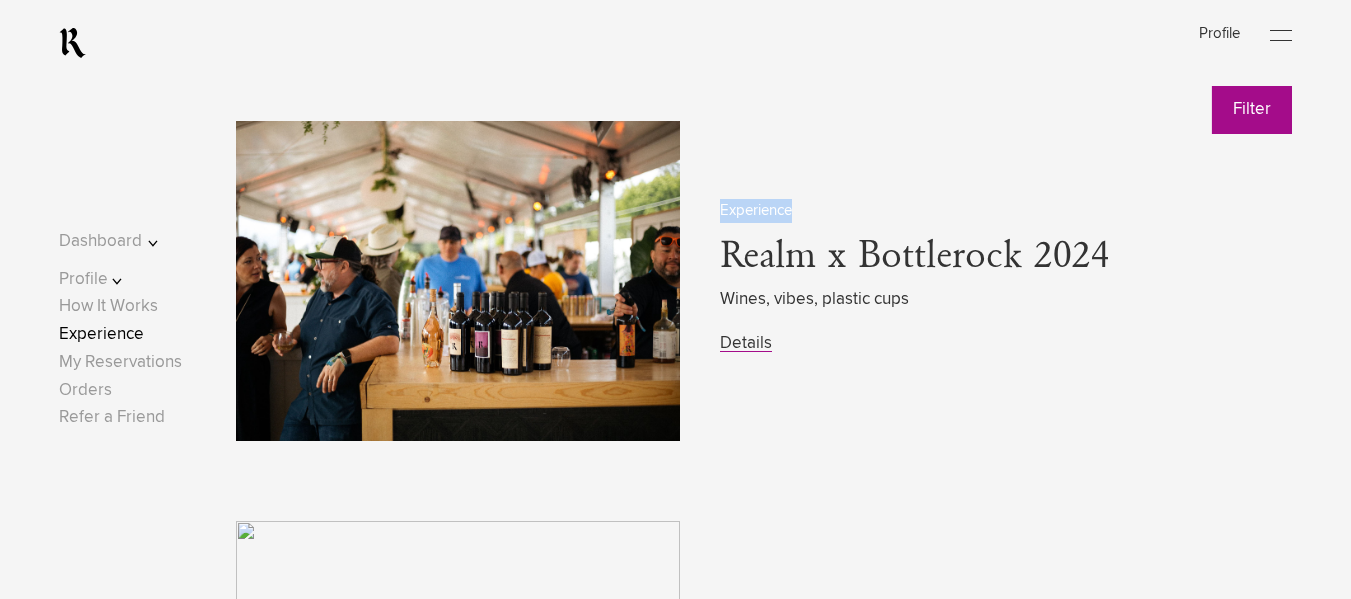 drag, startPoint x: 722, startPoint y: 212, endPoint x: 793, endPoint y: 217, distance: 71.17584 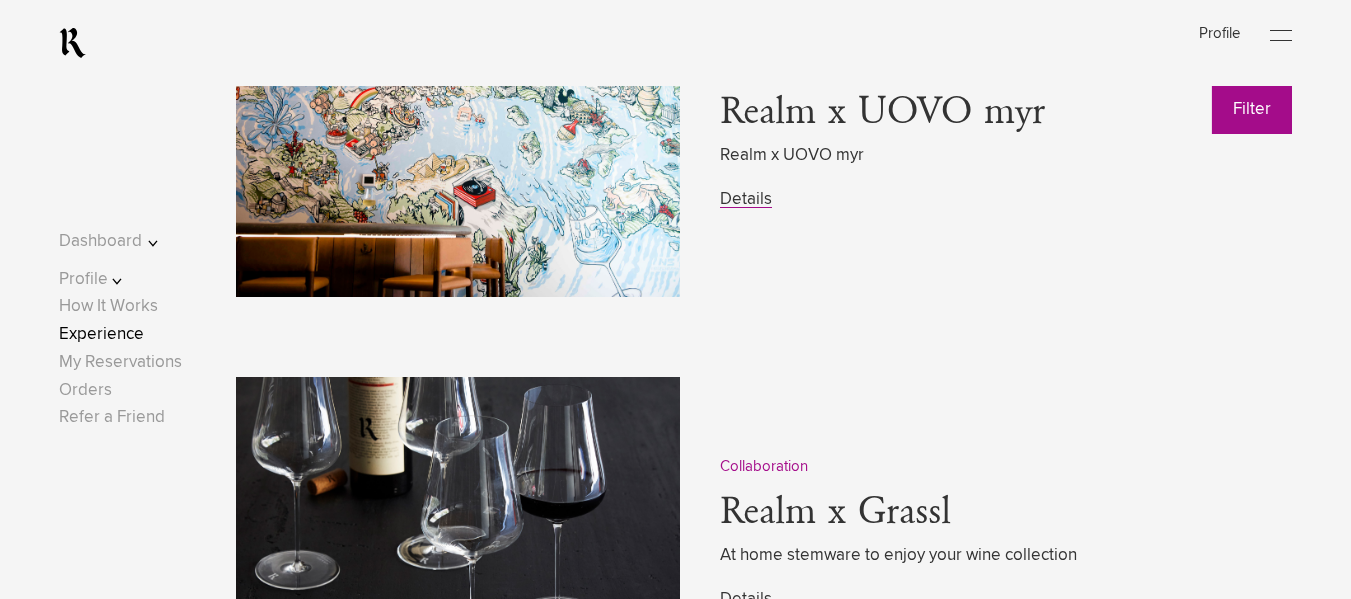 scroll, scrollTop: 2233, scrollLeft: 0, axis: vertical 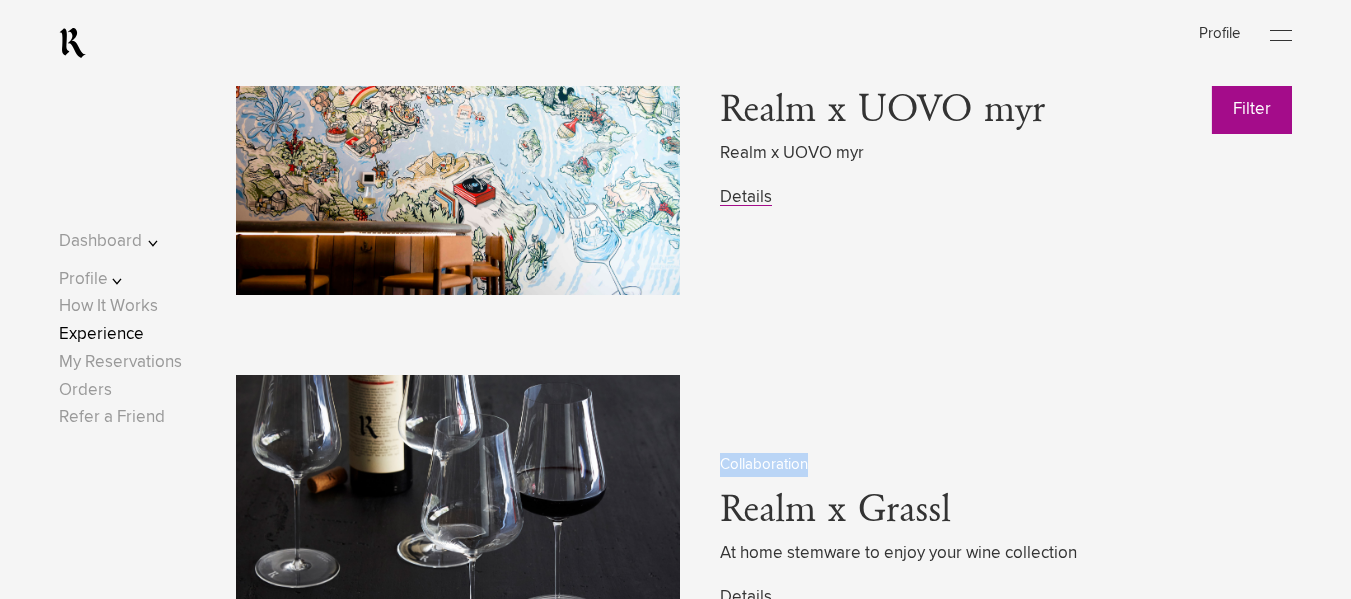 drag, startPoint x: 725, startPoint y: 469, endPoint x: 812, endPoint y: 477, distance: 87.36704 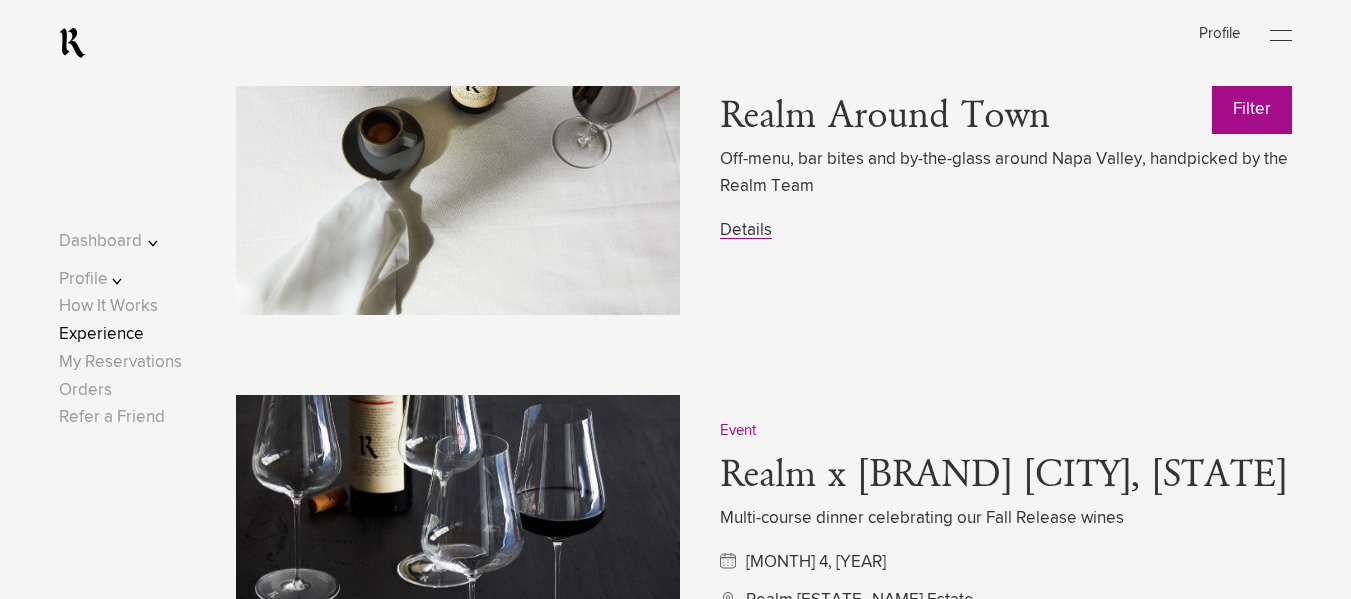 scroll, scrollTop: 4614, scrollLeft: 0, axis: vertical 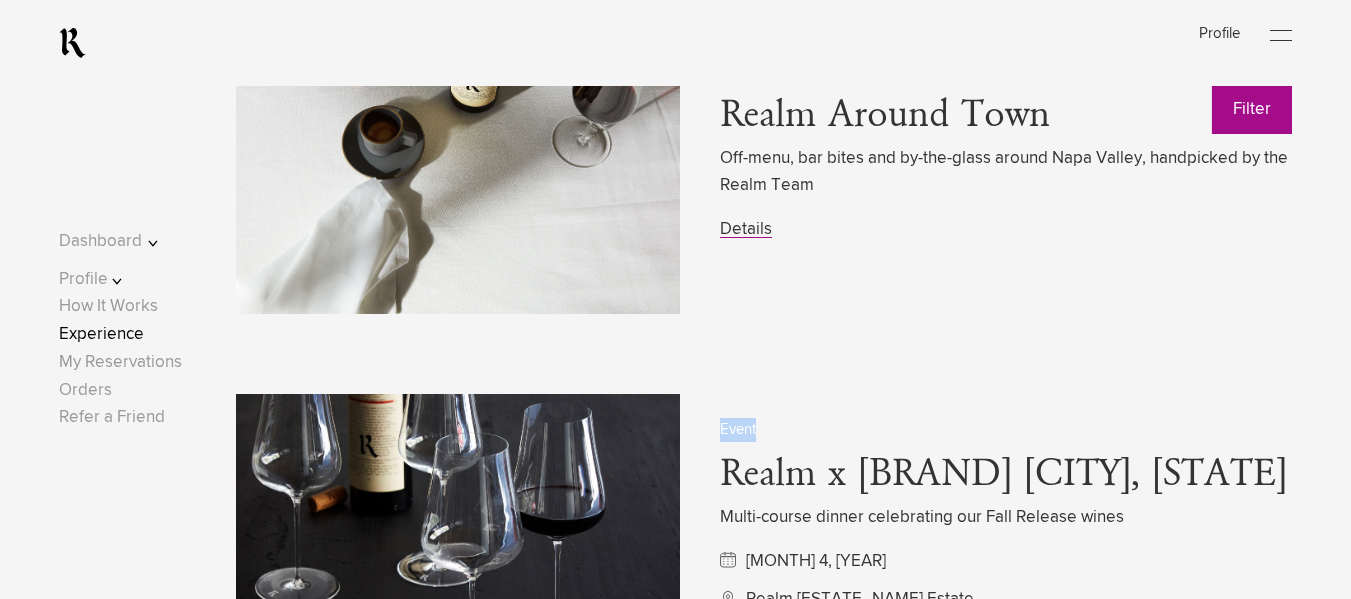 drag, startPoint x: 721, startPoint y: 436, endPoint x: 758, endPoint y: 437, distance: 37.01351 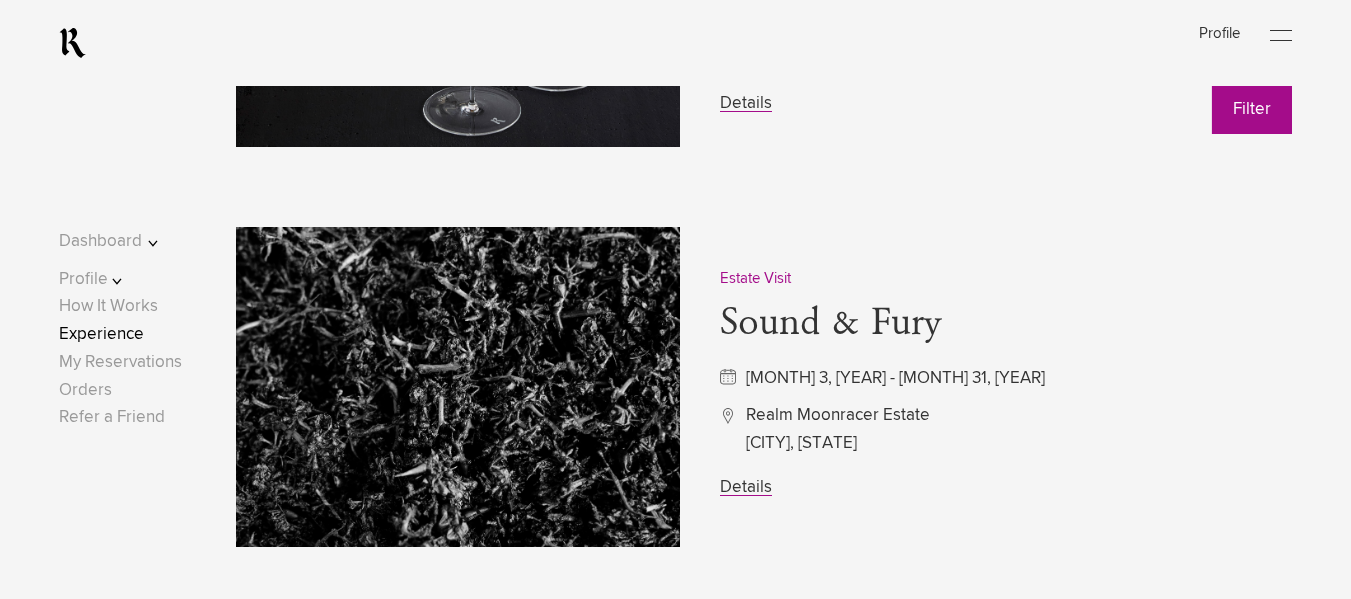 scroll, scrollTop: 5145, scrollLeft: 0, axis: vertical 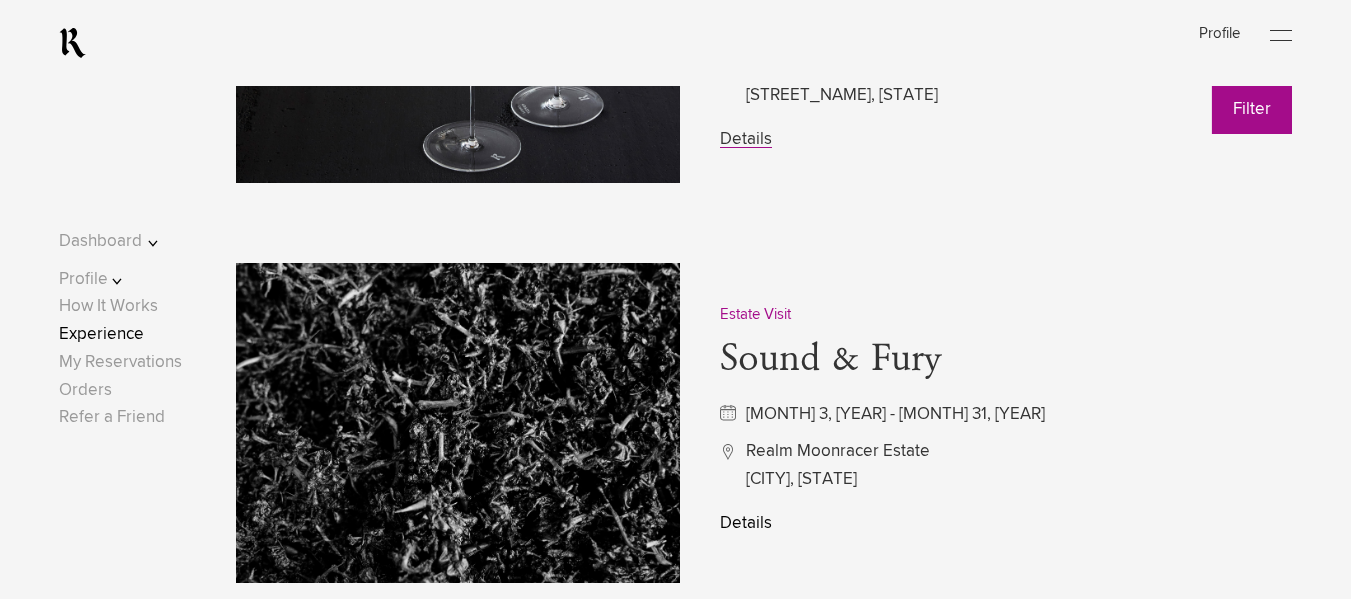 click on "Details" at bounding box center [746, 523] 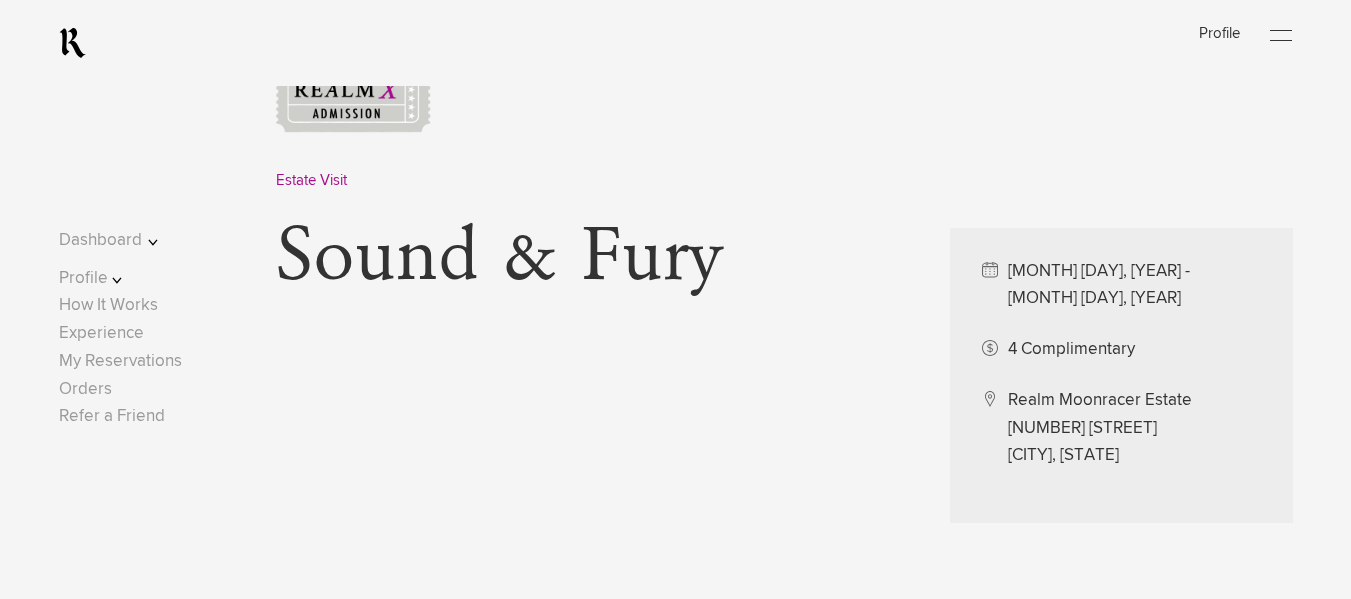 scroll, scrollTop: 700, scrollLeft: 0, axis: vertical 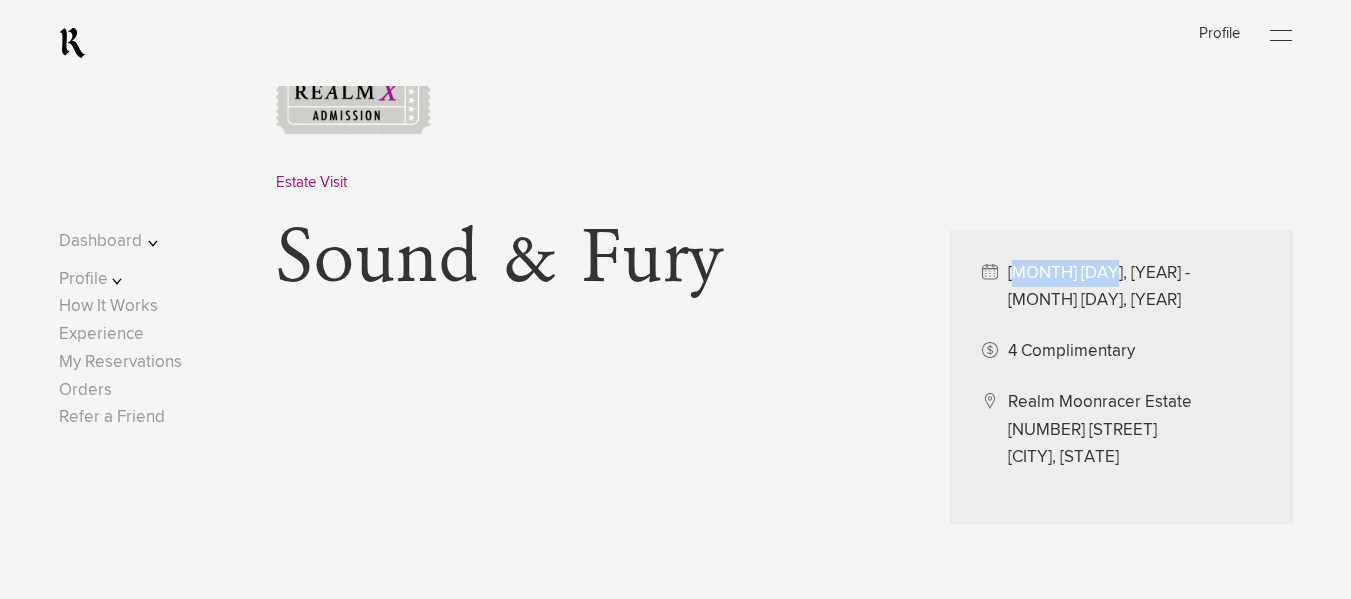 drag, startPoint x: 1016, startPoint y: 282, endPoint x: 1101, endPoint y: 280, distance: 85.02353 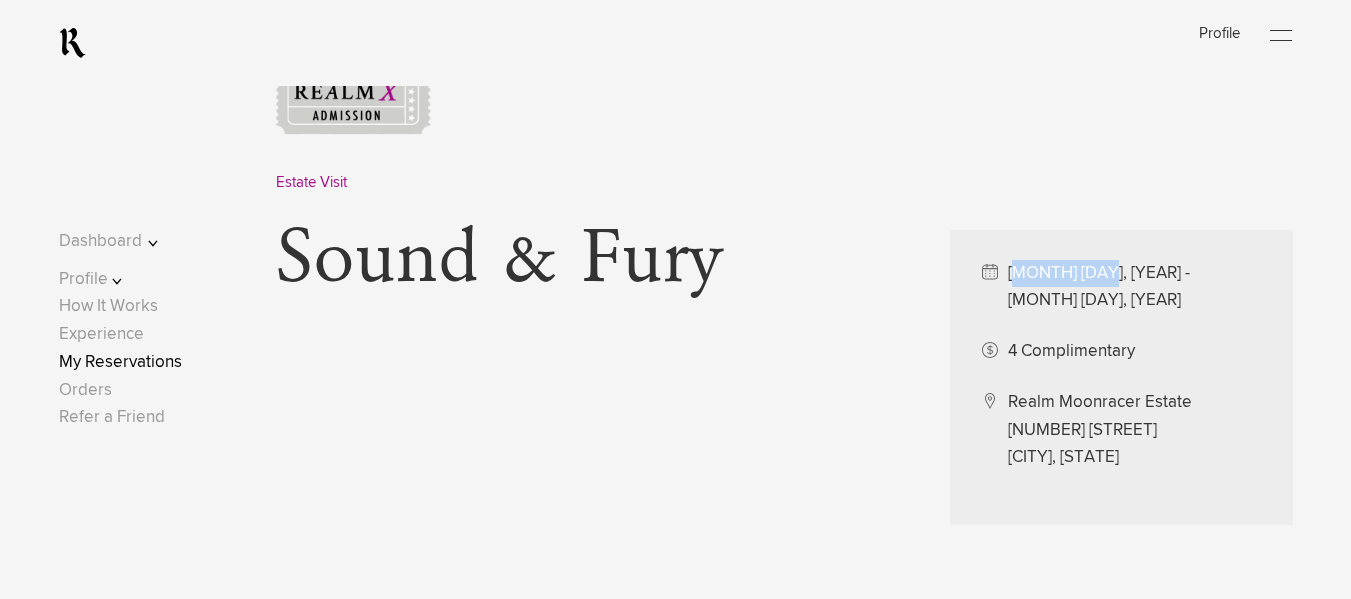 click on "My Reservations" at bounding box center (120, 362) 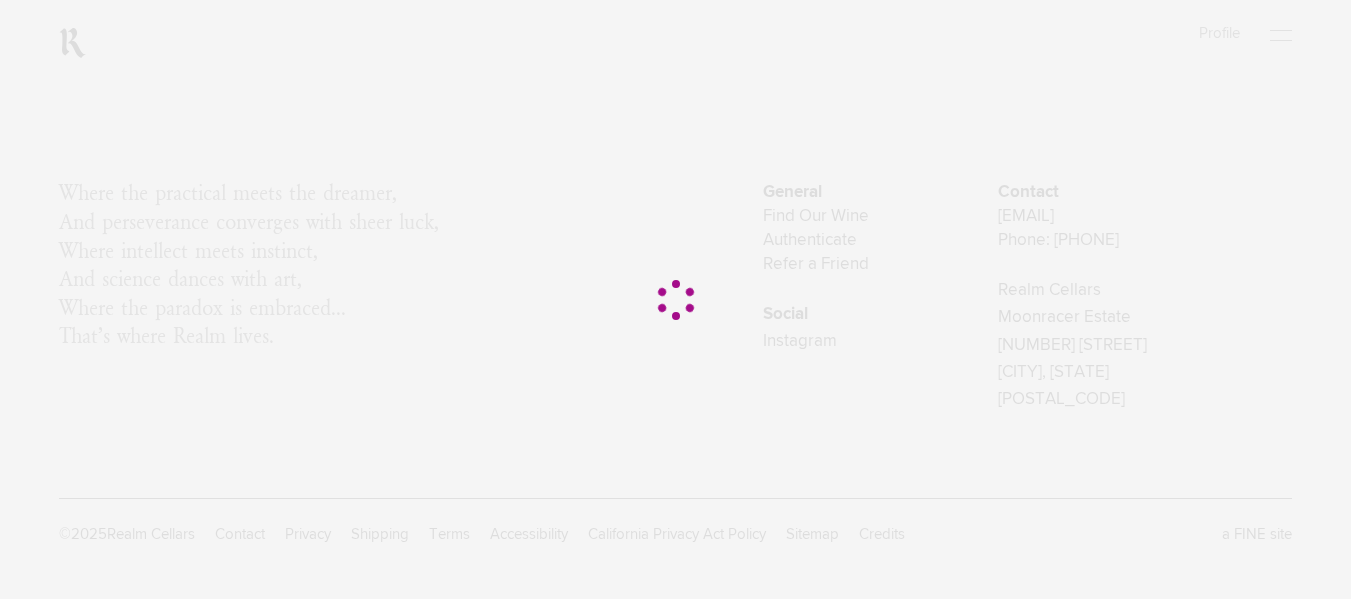 scroll, scrollTop: 0, scrollLeft: 0, axis: both 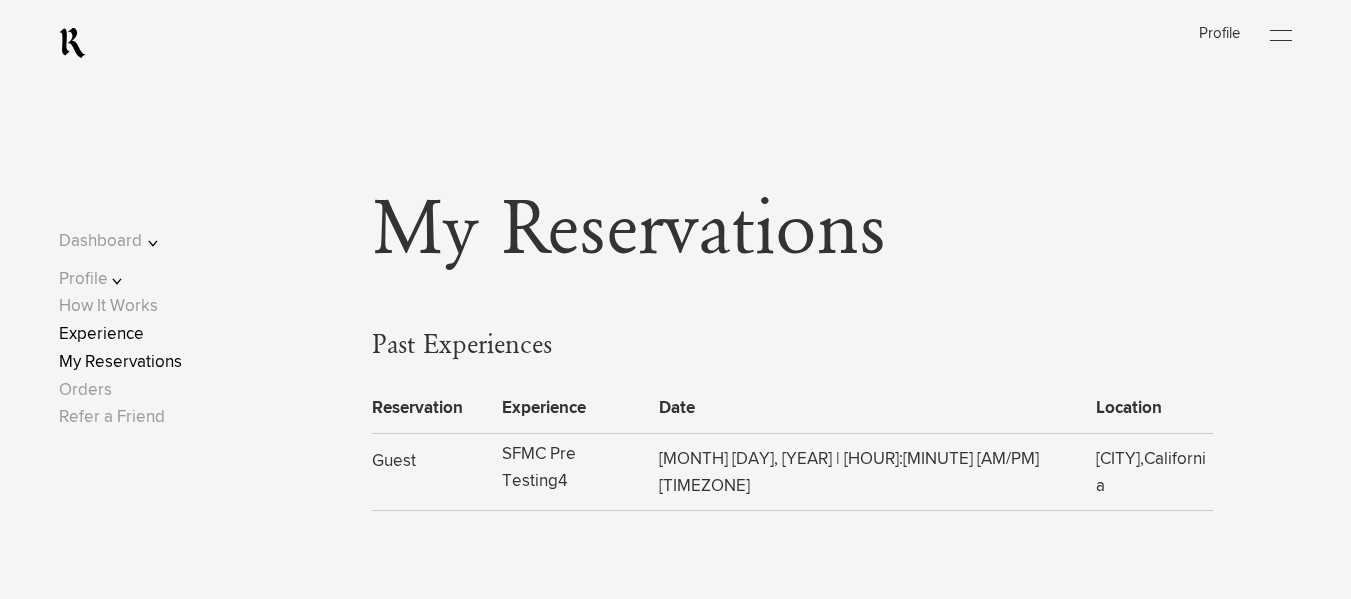click on "Experience" at bounding box center [101, 334] 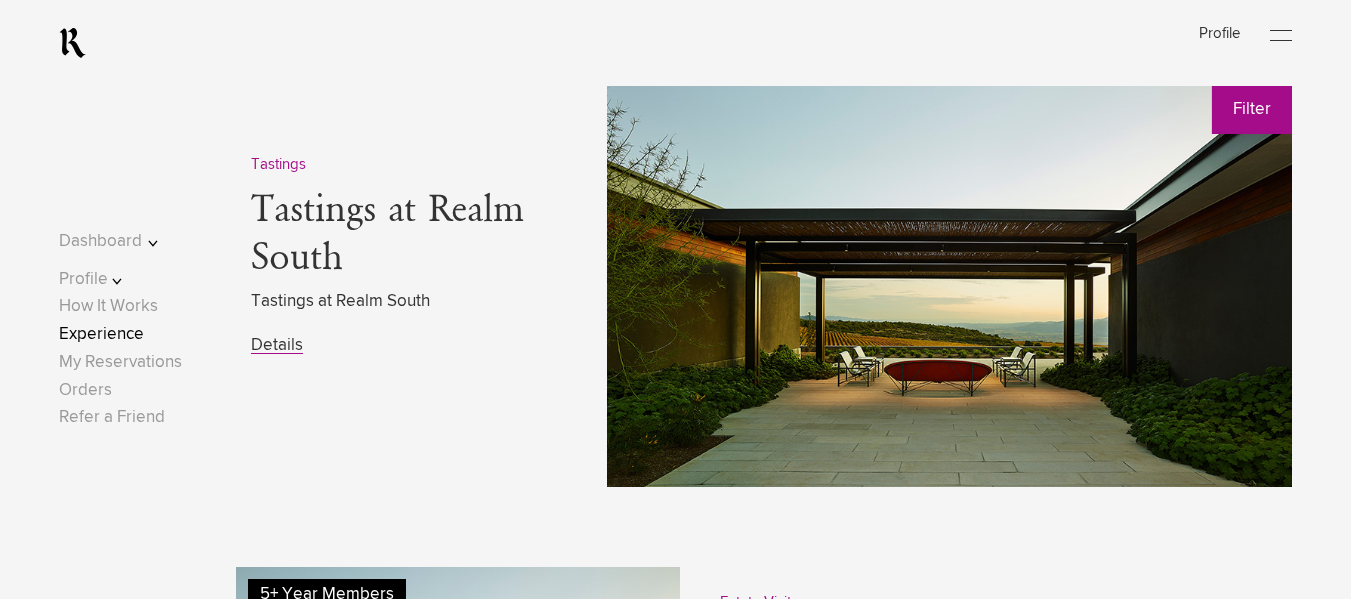 scroll, scrollTop: 842, scrollLeft: 0, axis: vertical 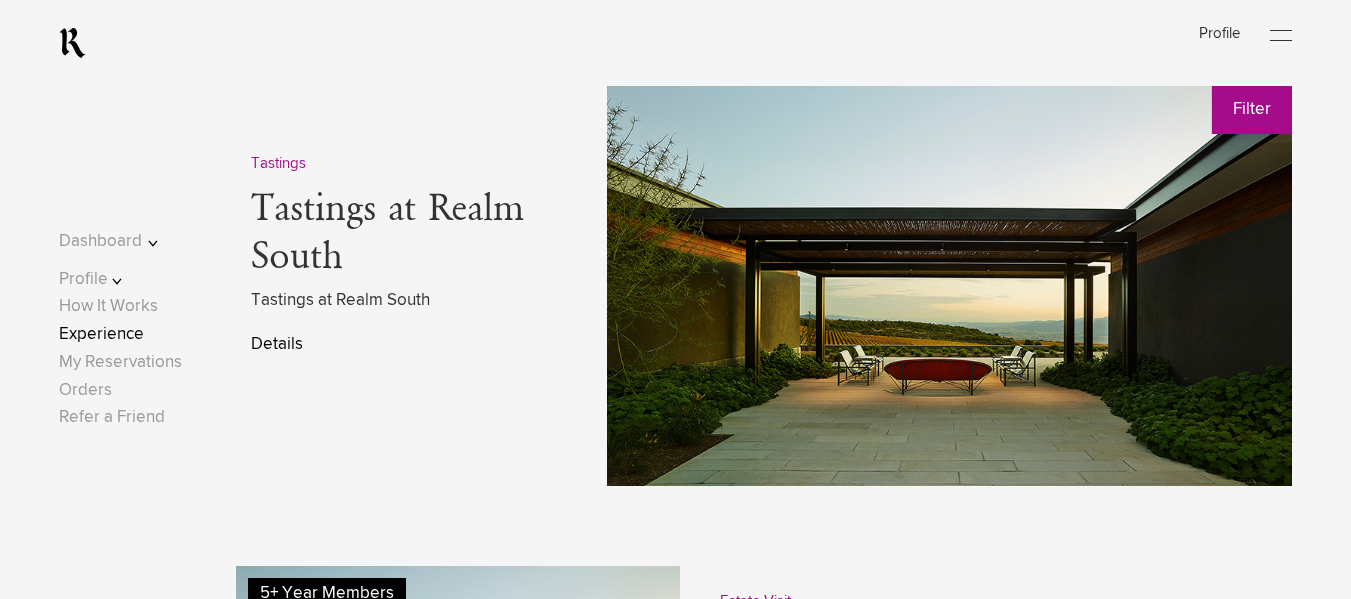 click on "Details" at bounding box center [277, 344] 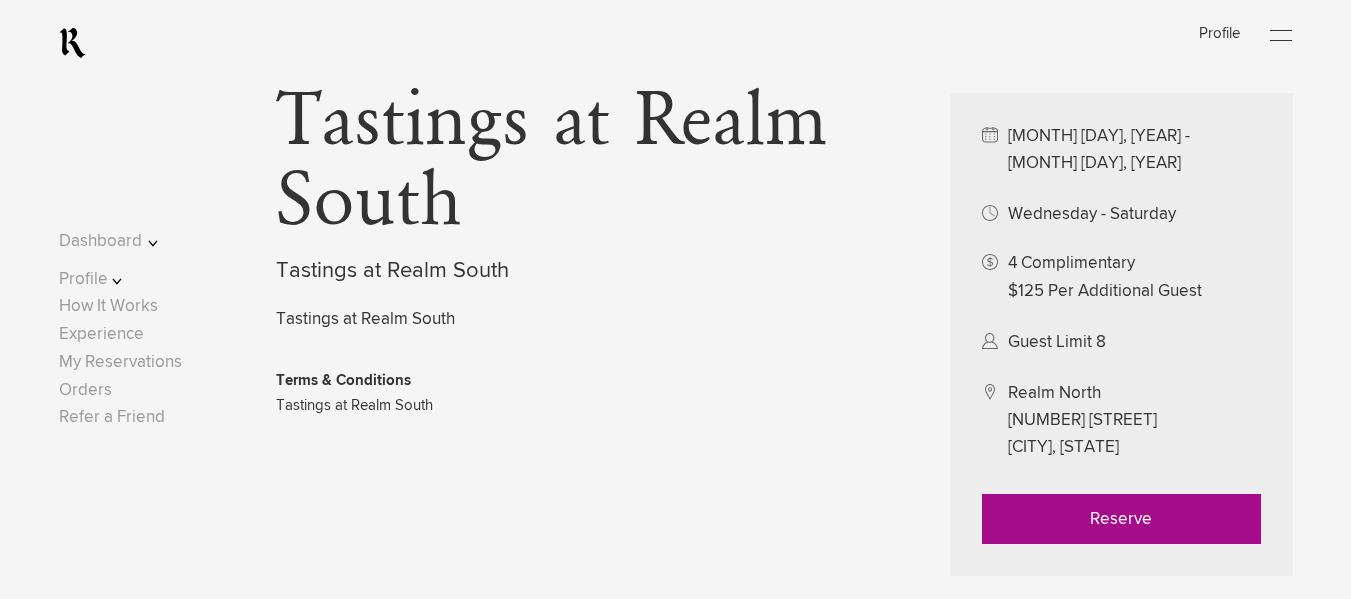 scroll, scrollTop: 836, scrollLeft: 0, axis: vertical 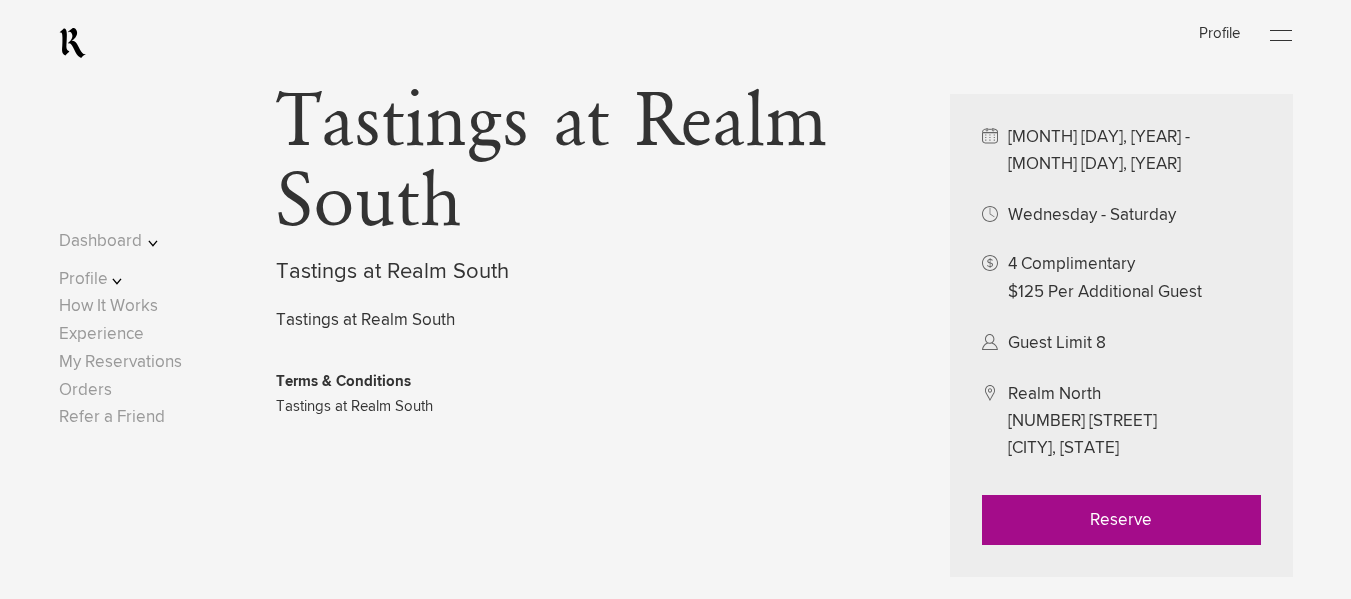 click on "Reserve" at bounding box center (1121, 520) 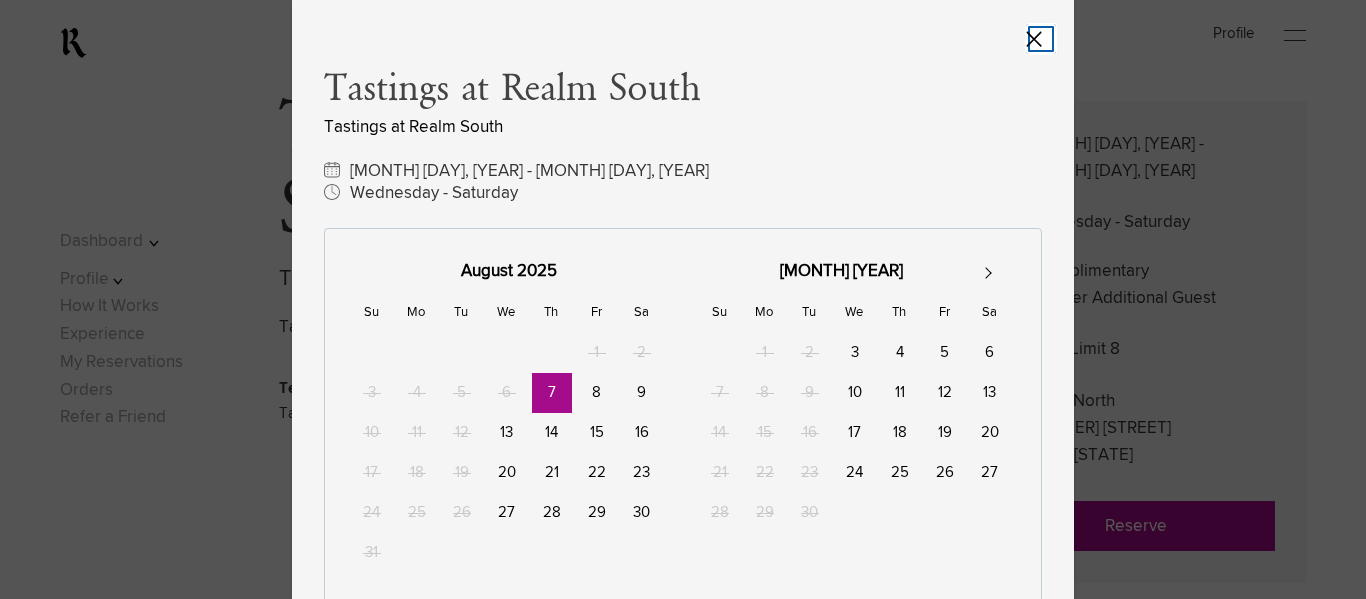 click 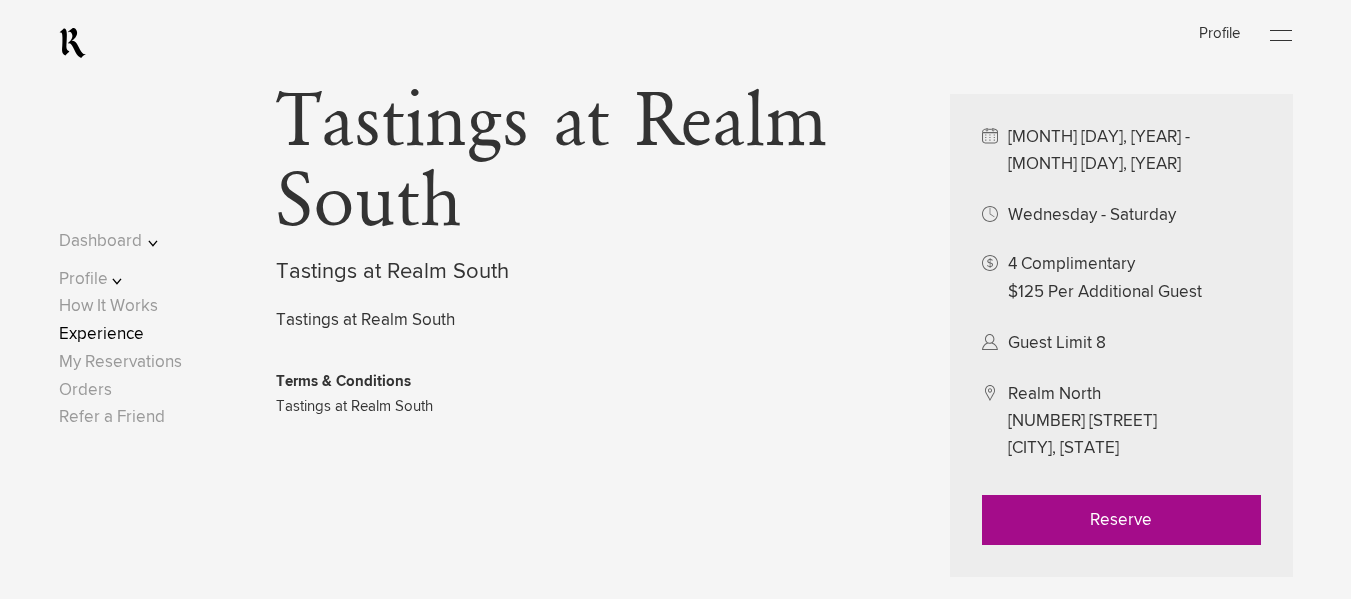 click on "Experience" at bounding box center [101, 334] 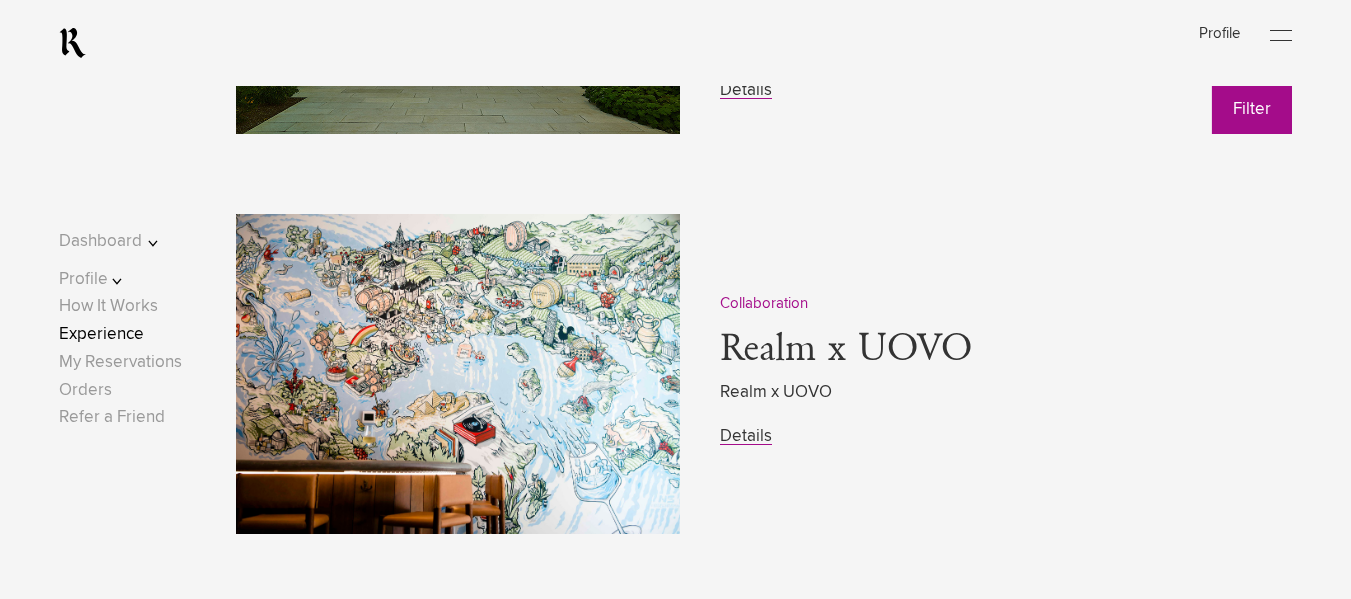 scroll, scrollTop: 1701, scrollLeft: 0, axis: vertical 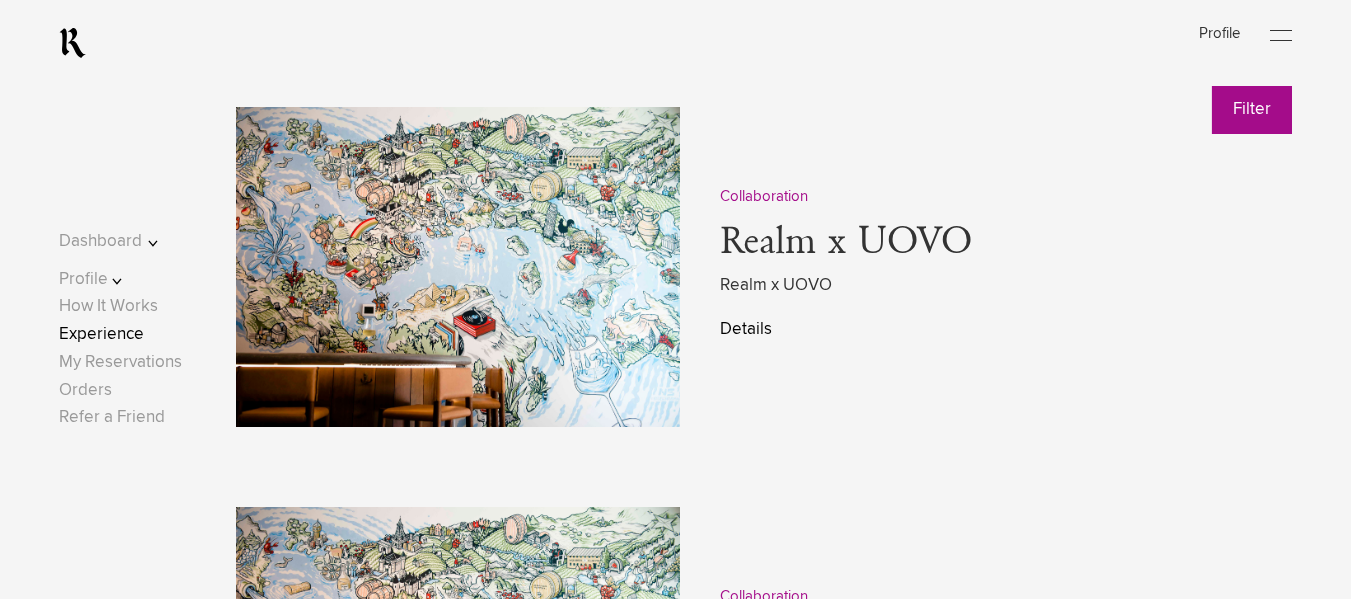 click on "Details" at bounding box center [746, 329] 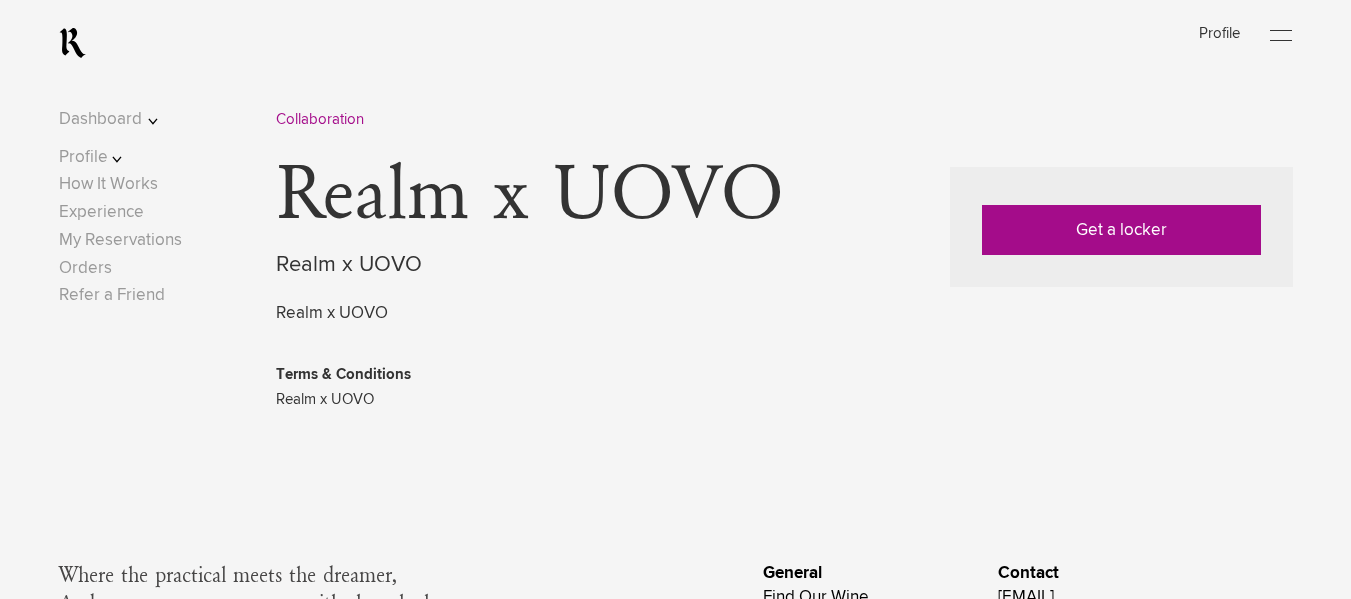 scroll, scrollTop: 762, scrollLeft: 0, axis: vertical 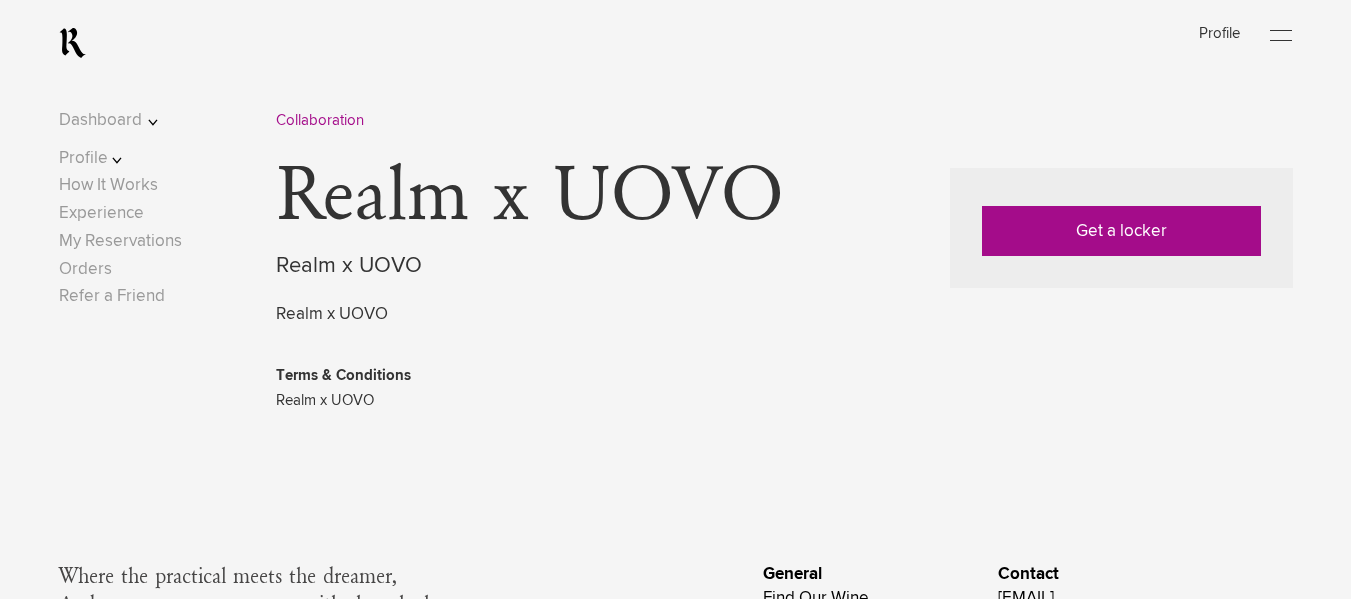 click on "Get a locker" at bounding box center (1121, 231) 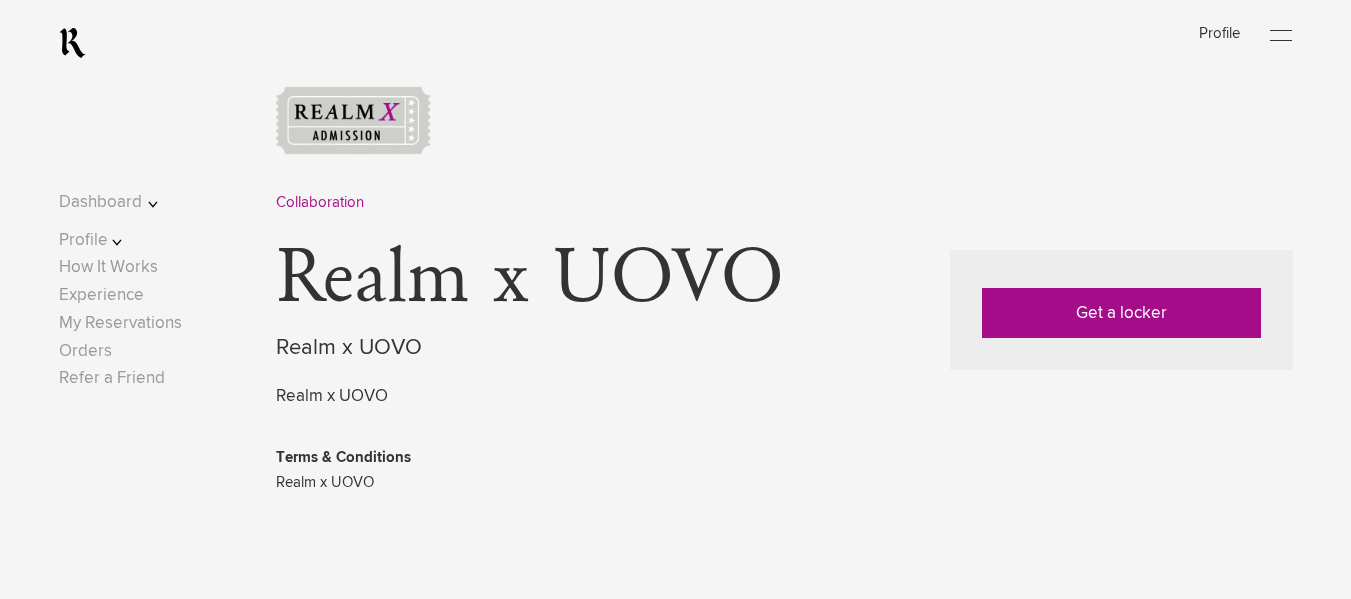 scroll, scrollTop: 675, scrollLeft: 0, axis: vertical 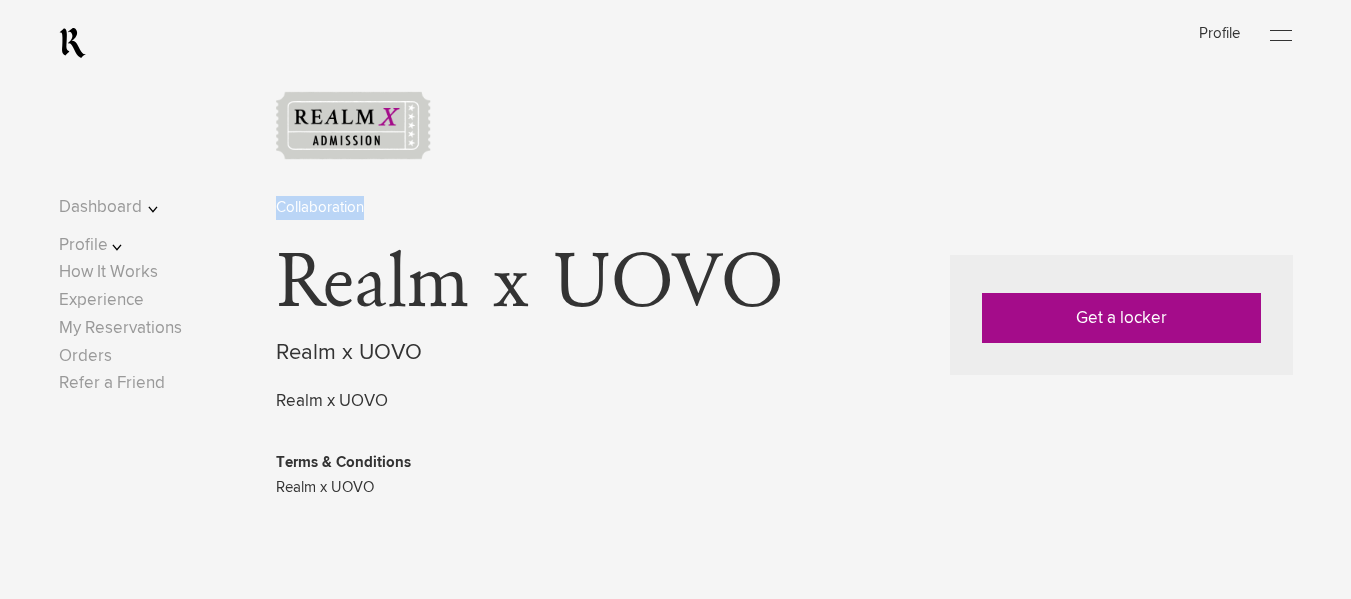 drag, startPoint x: 269, startPoint y: 214, endPoint x: 358, endPoint y: 220, distance: 89.20202 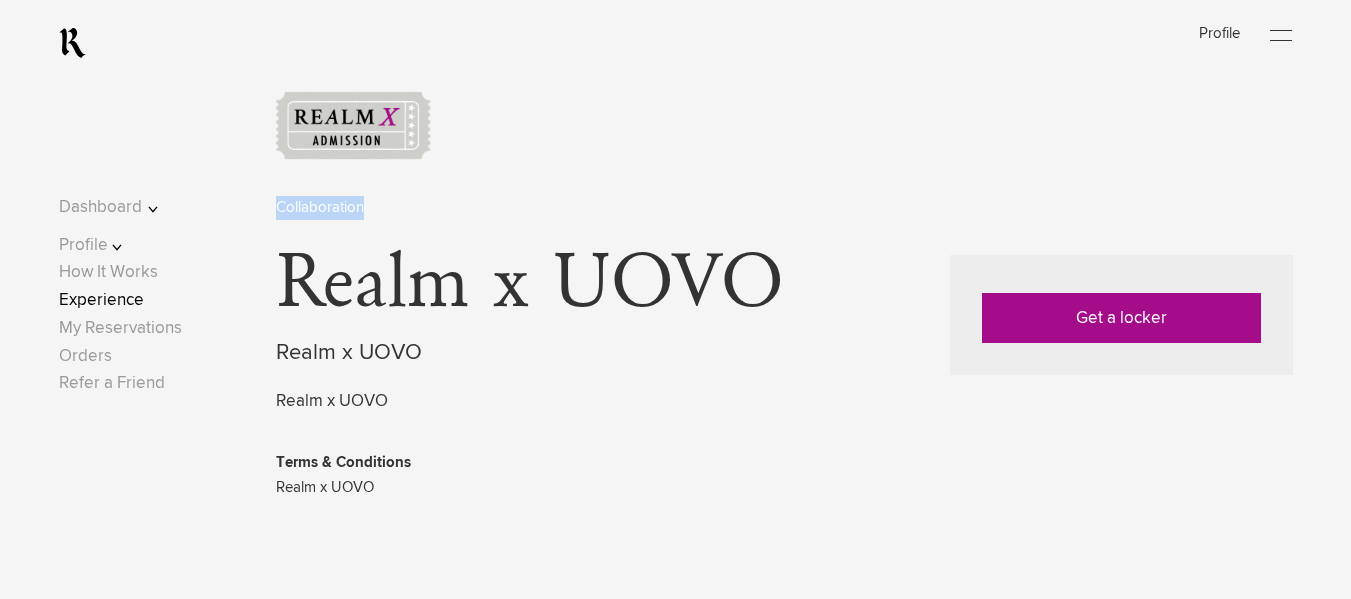 click on "Experience" at bounding box center [101, 300] 